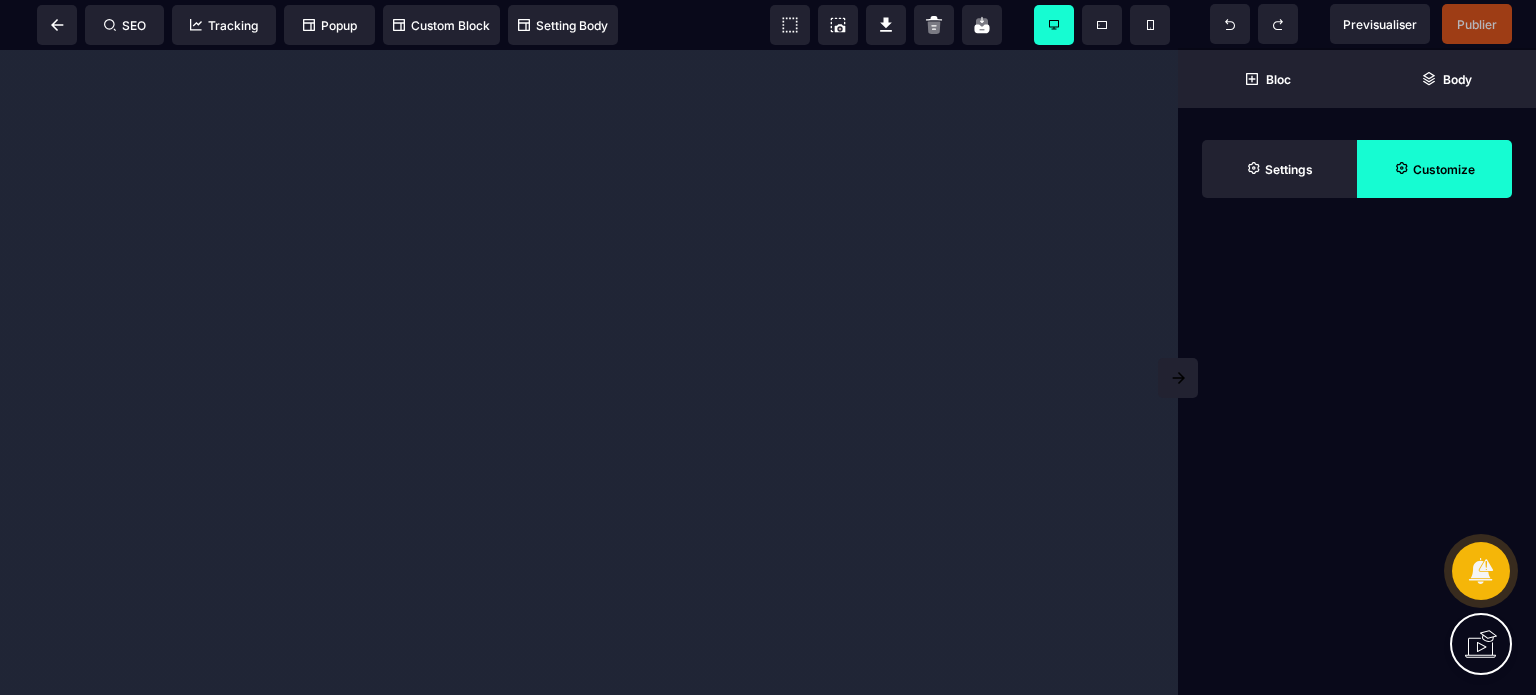 scroll, scrollTop: 0, scrollLeft: 0, axis: both 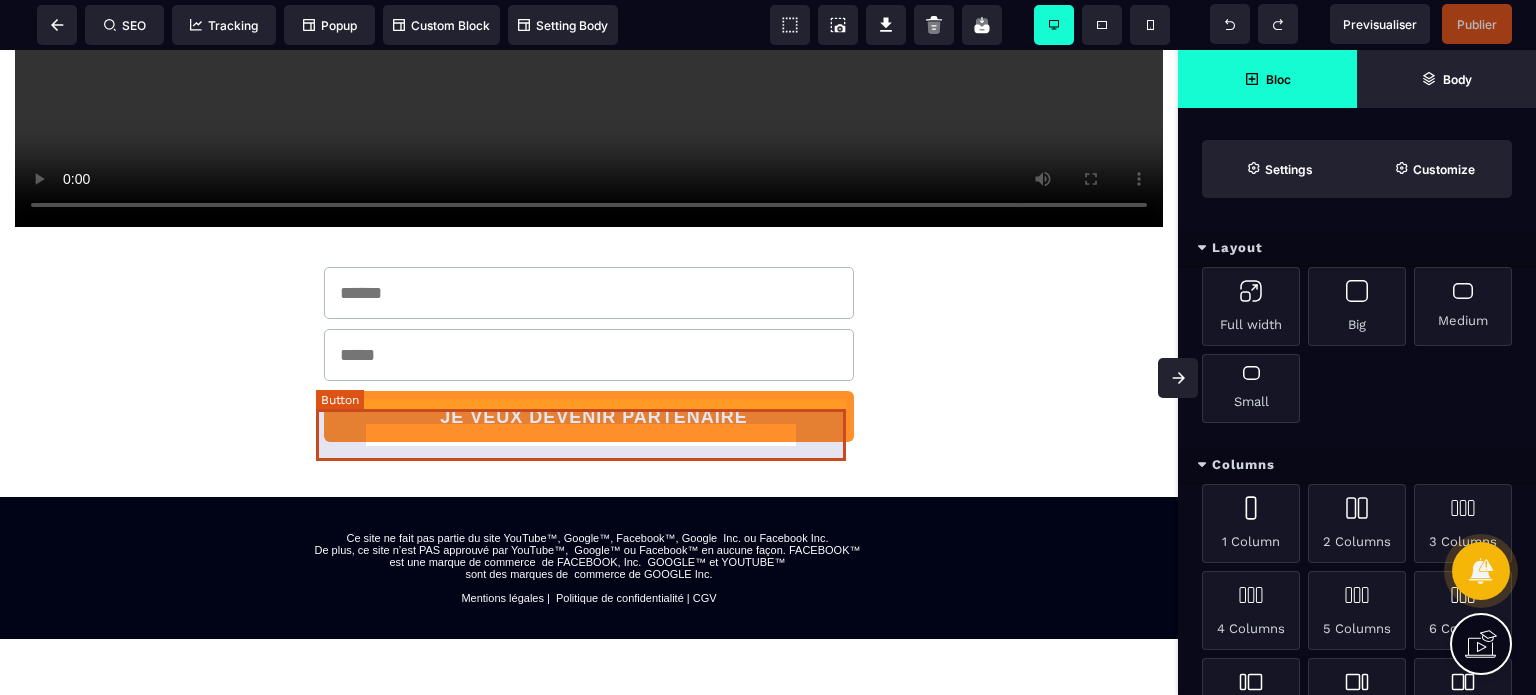 click on "JE VEUX DEVENIR PARTENAIRE" at bounding box center (589, 417) 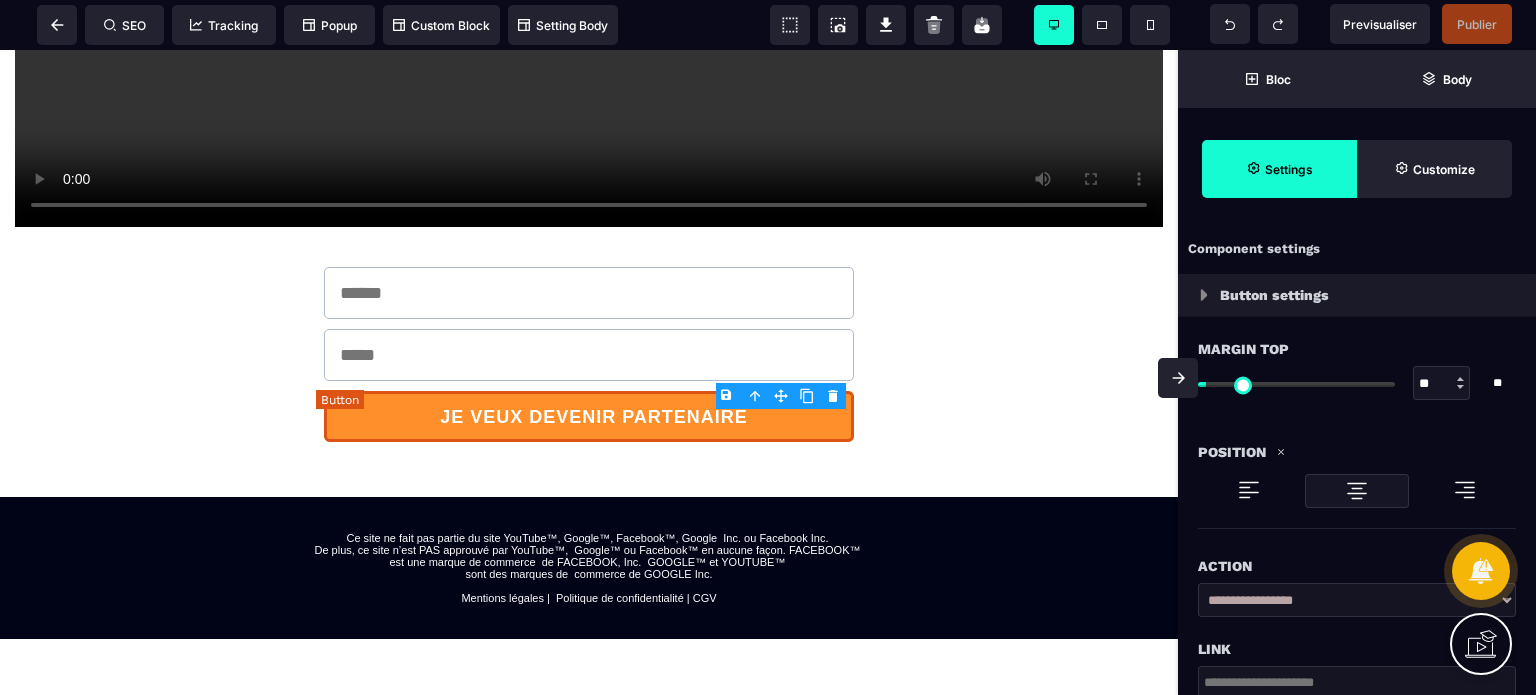 type on "**" 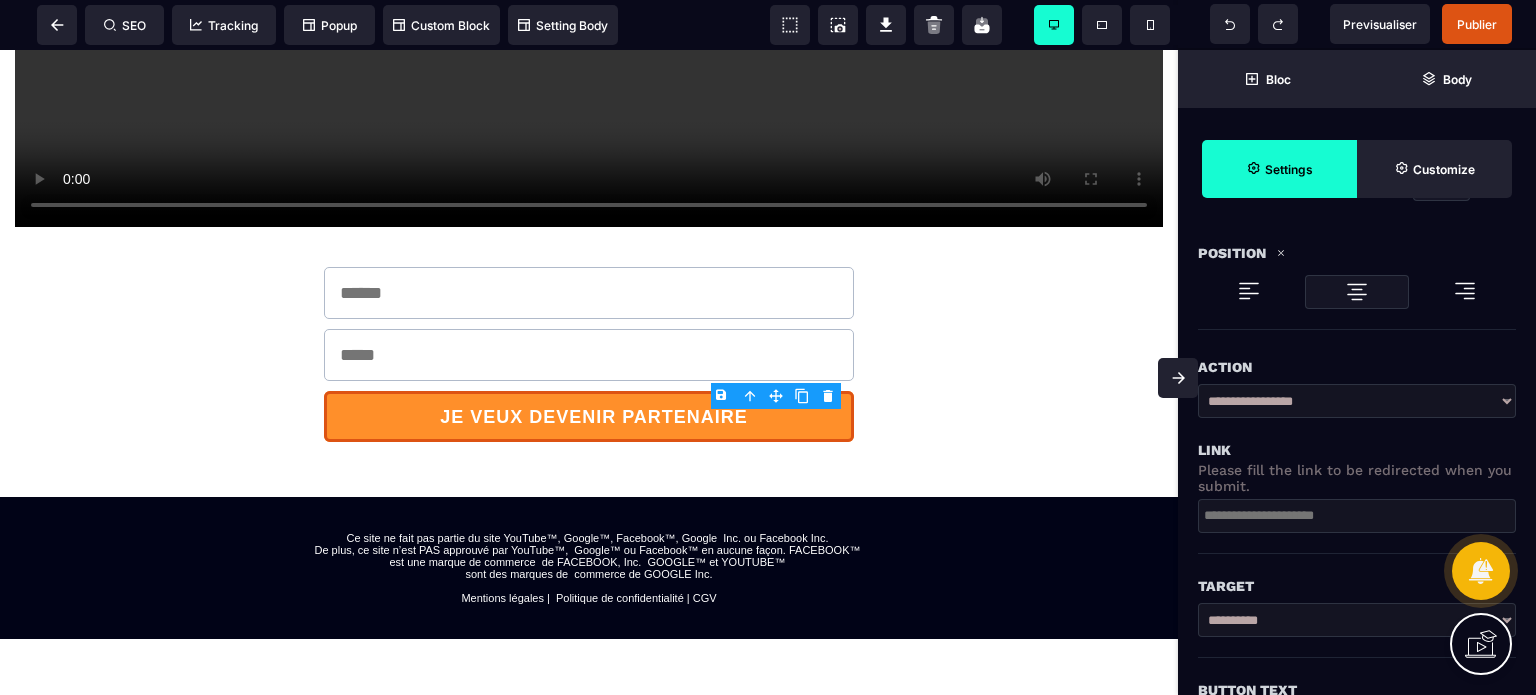 scroll, scrollTop: 200, scrollLeft: 0, axis: vertical 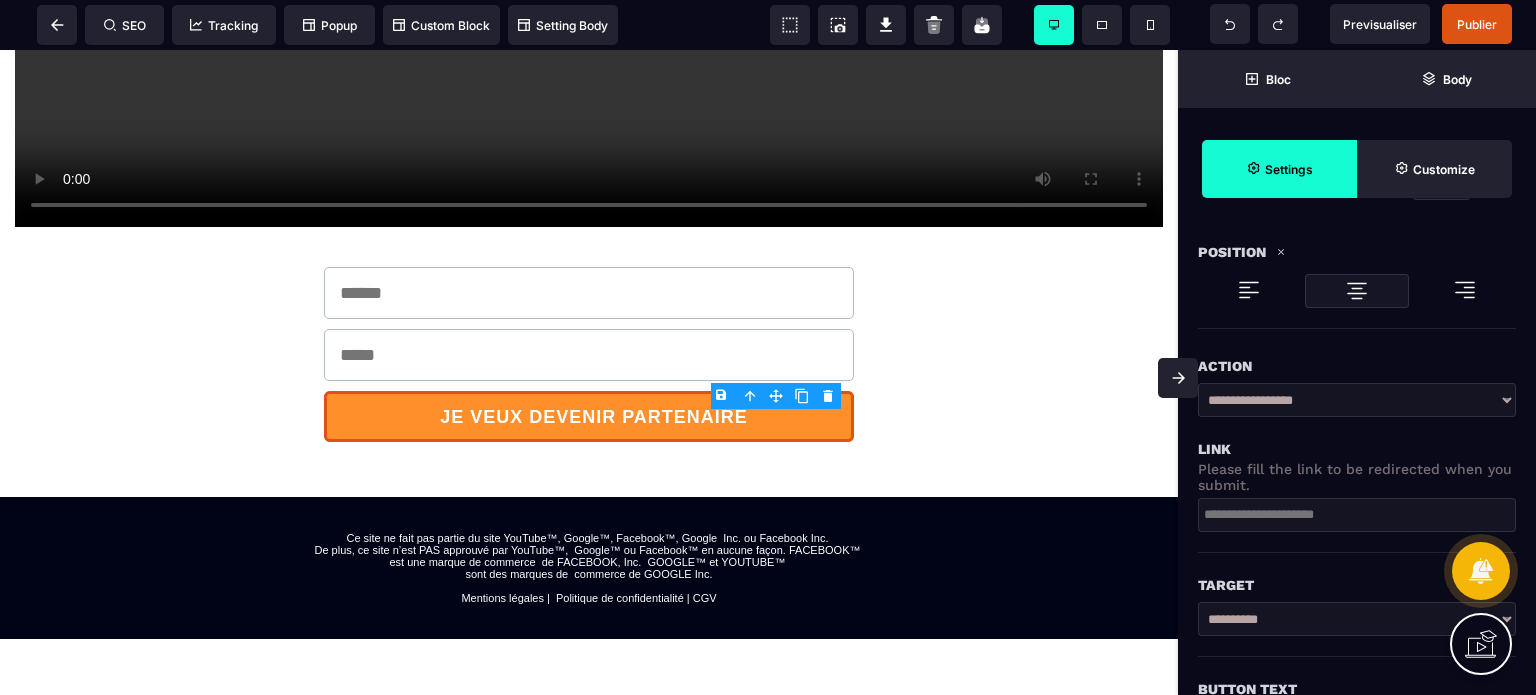 click at bounding box center (1357, 515) 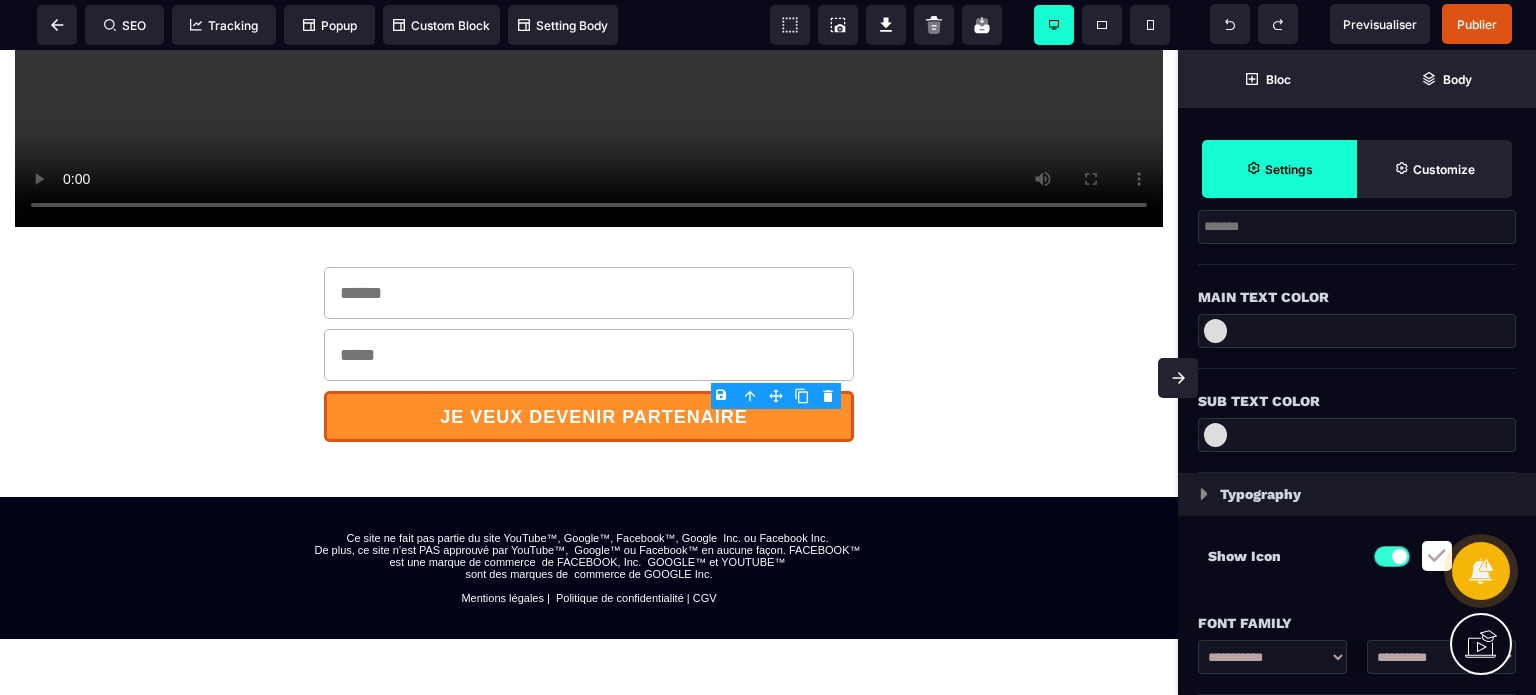scroll, scrollTop: 700, scrollLeft: 0, axis: vertical 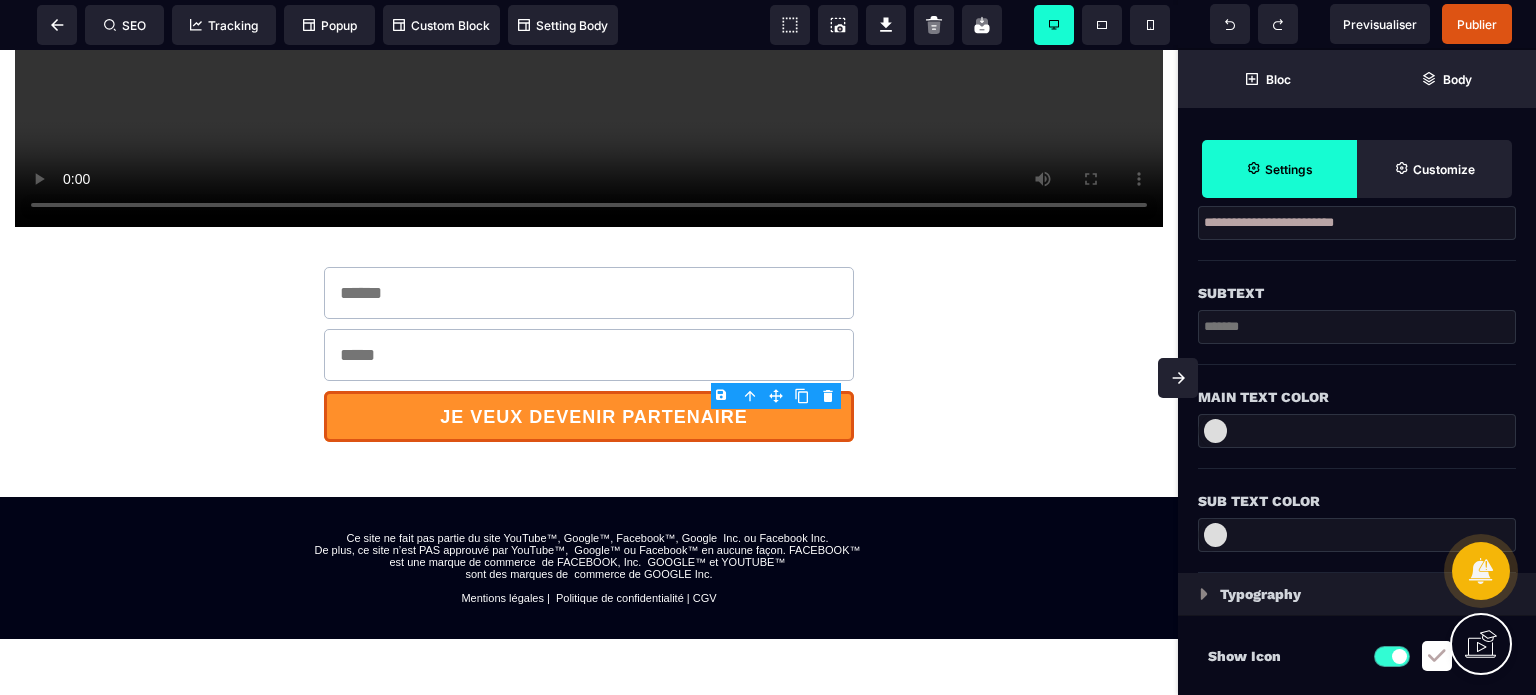 type on "**********" 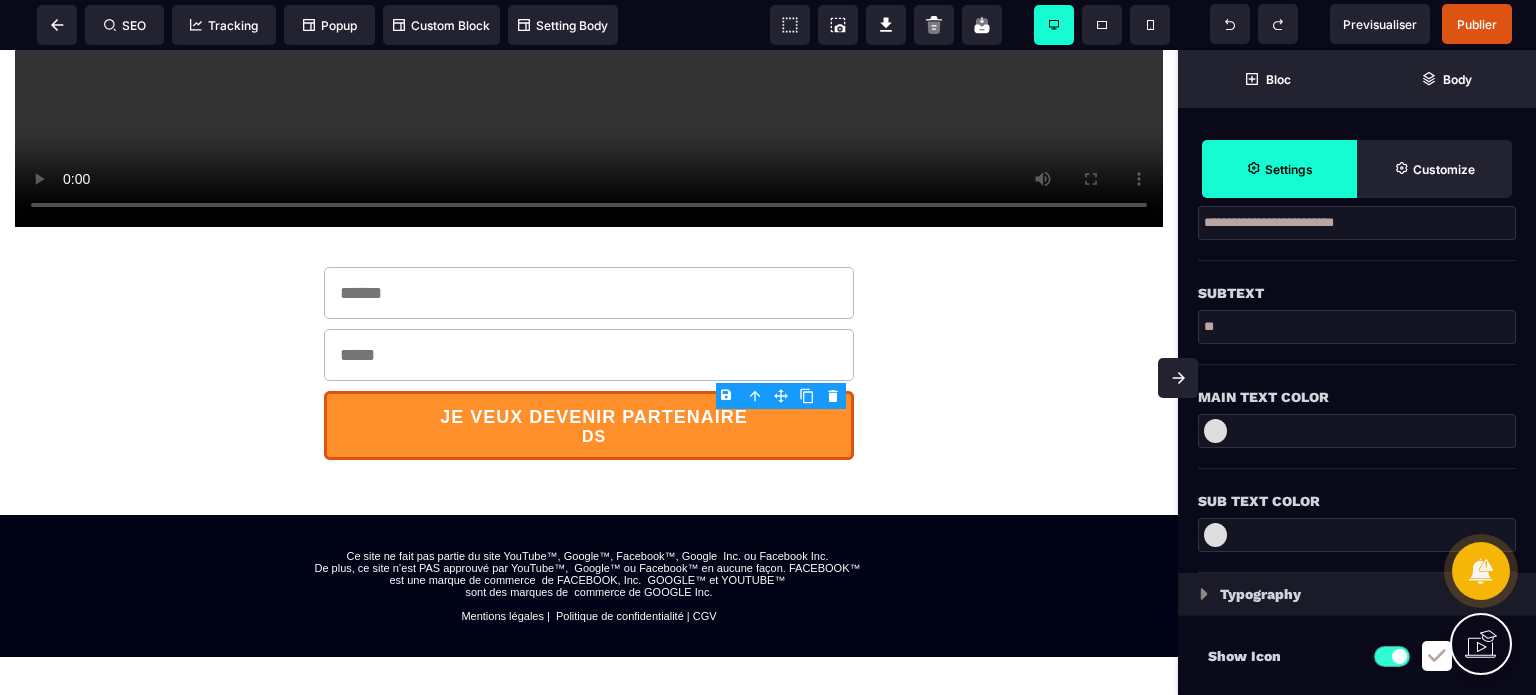 type on "*" 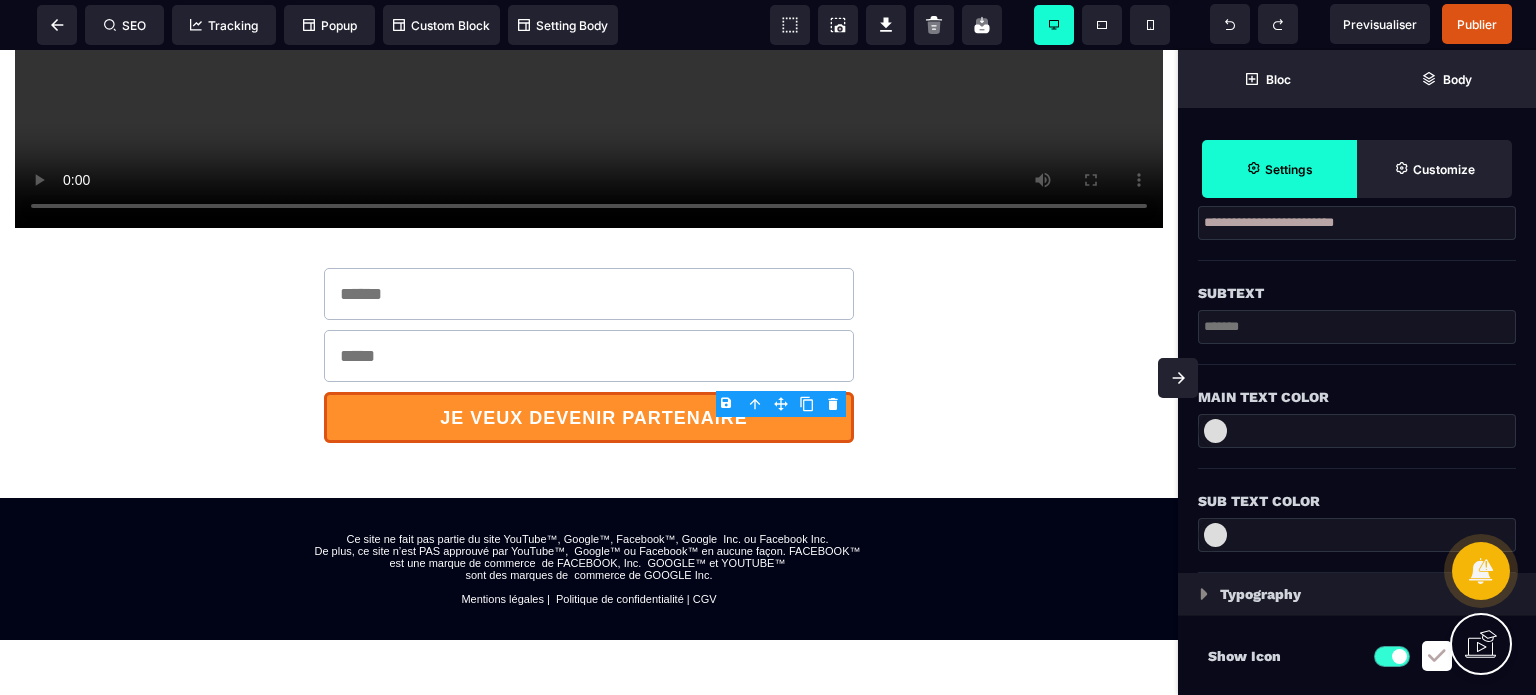 scroll, scrollTop: 600, scrollLeft: 0, axis: vertical 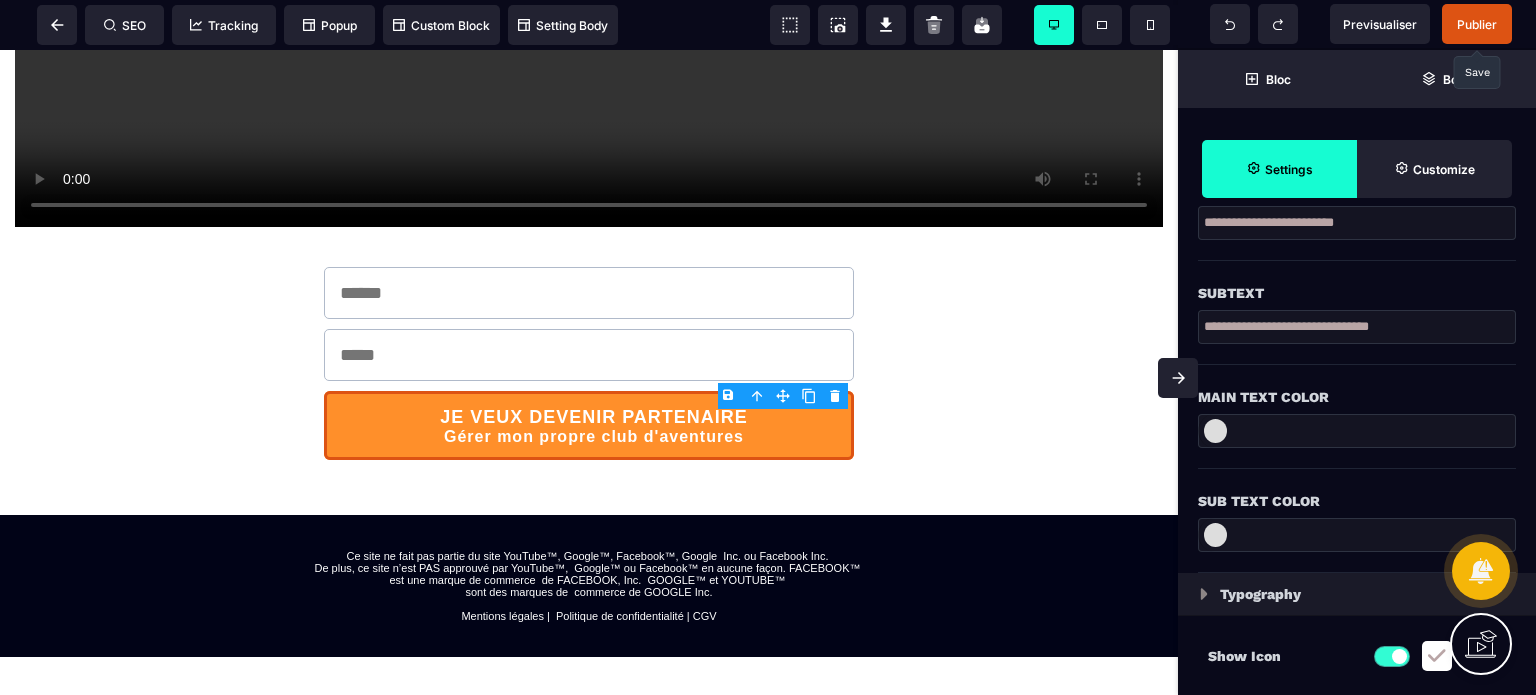 type on "**********" 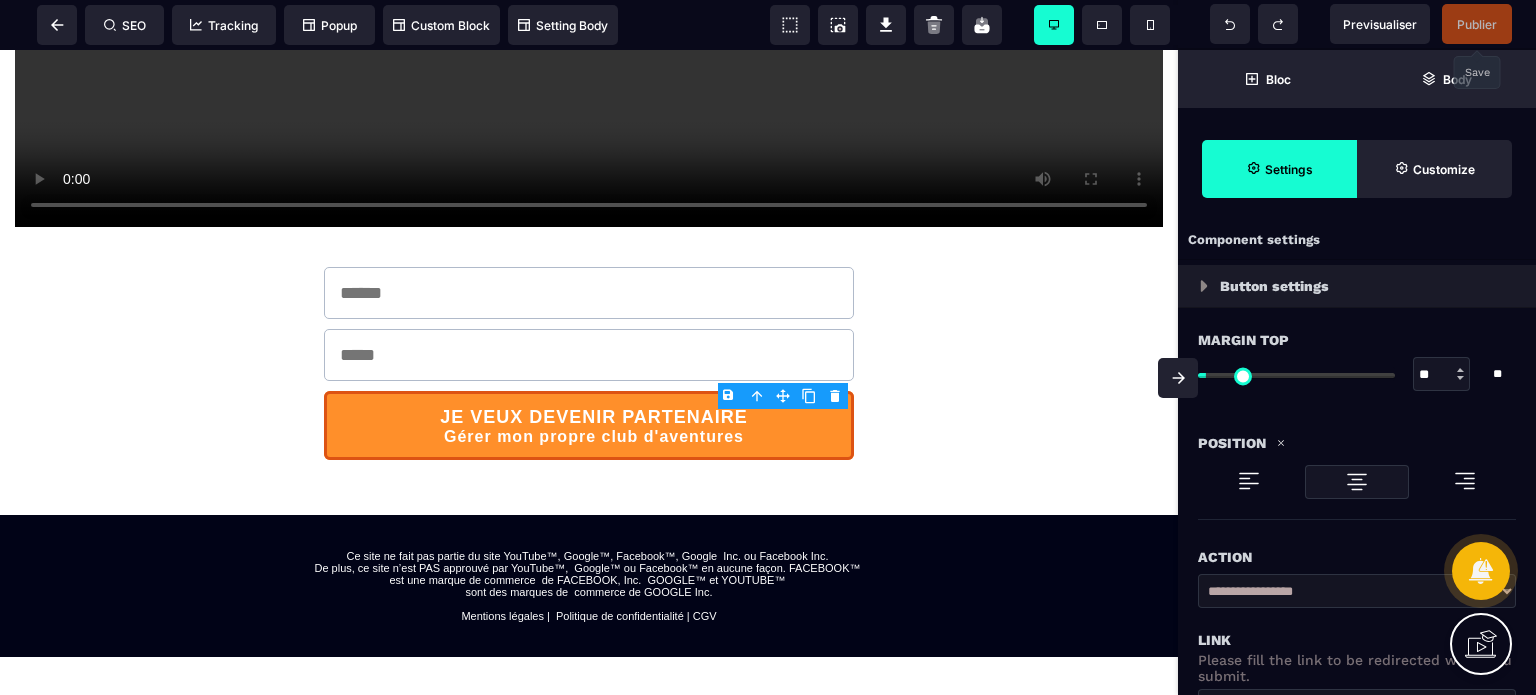scroll, scrollTop: 0, scrollLeft: 0, axis: both 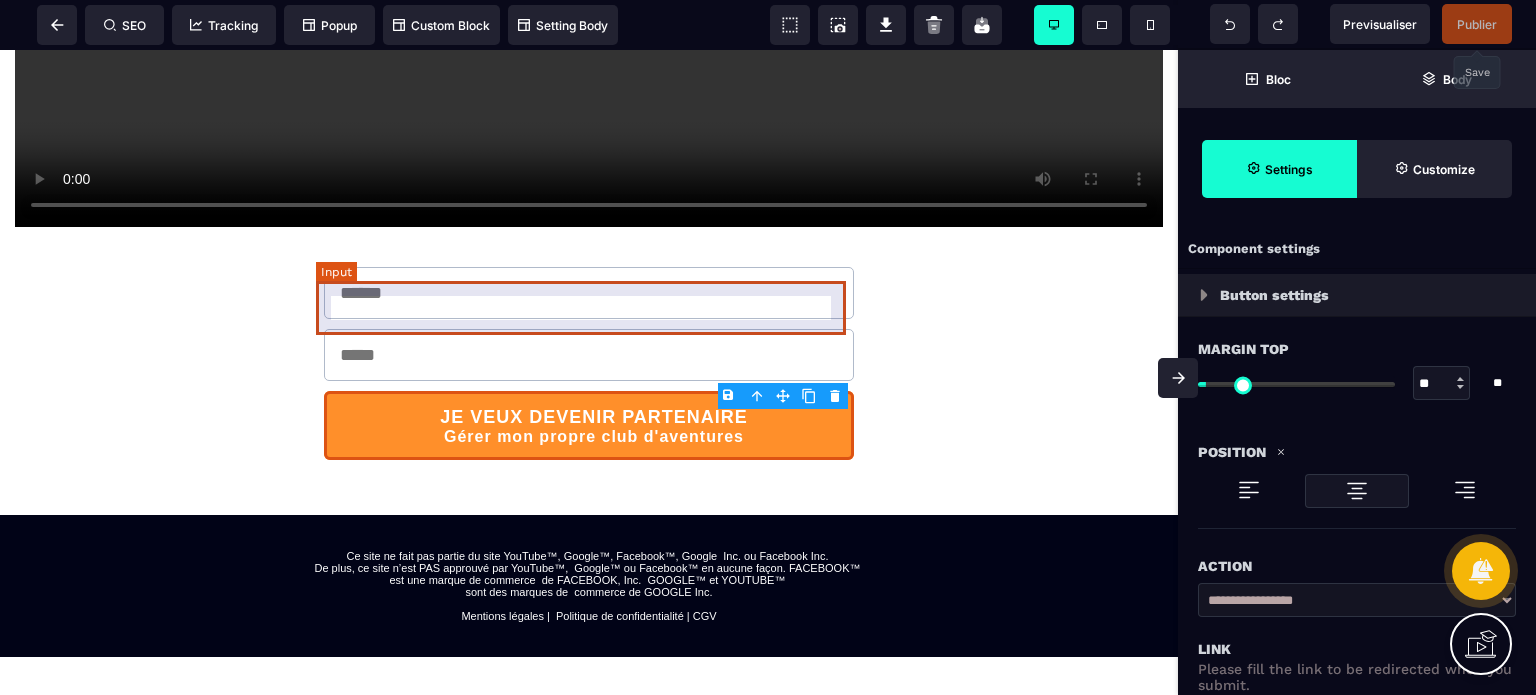 click at bounding box center (589, 293) 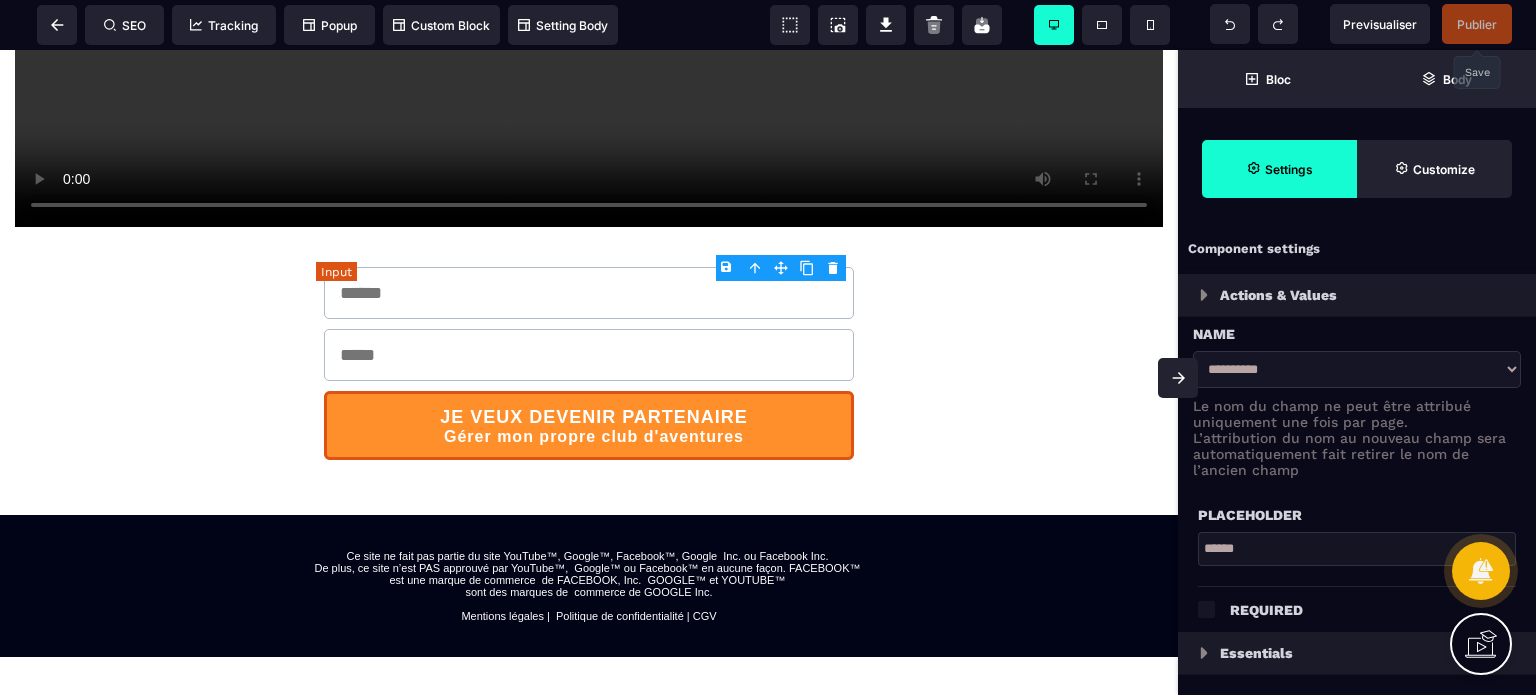 type on "*" 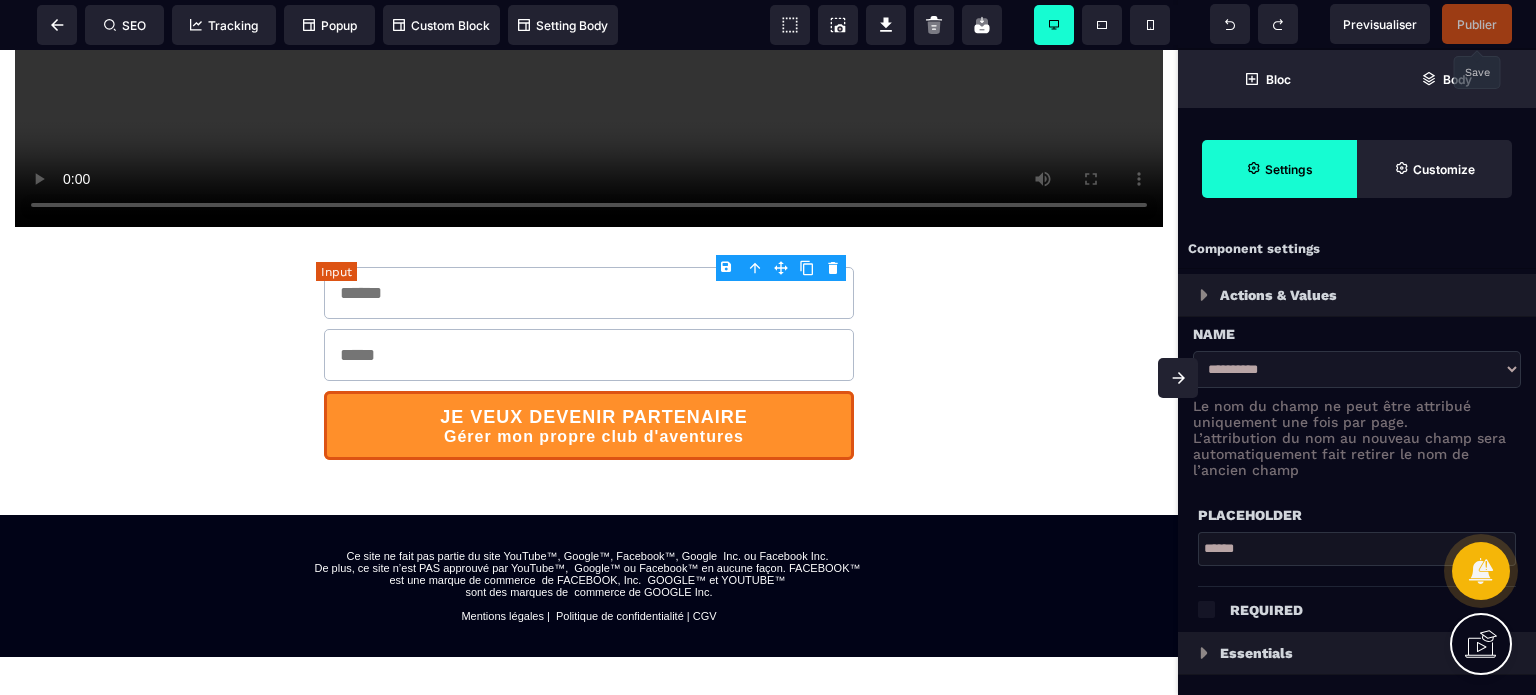 type on "*" 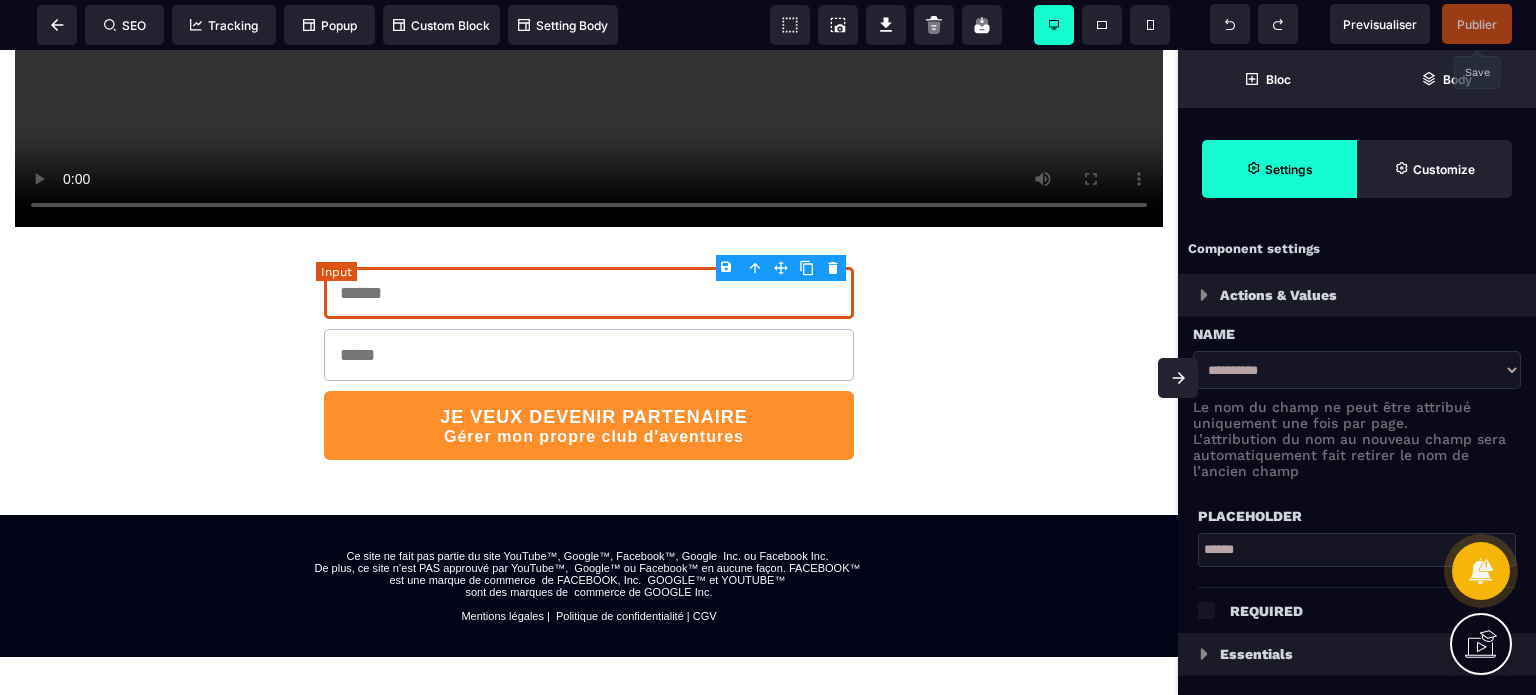 select on "*****" 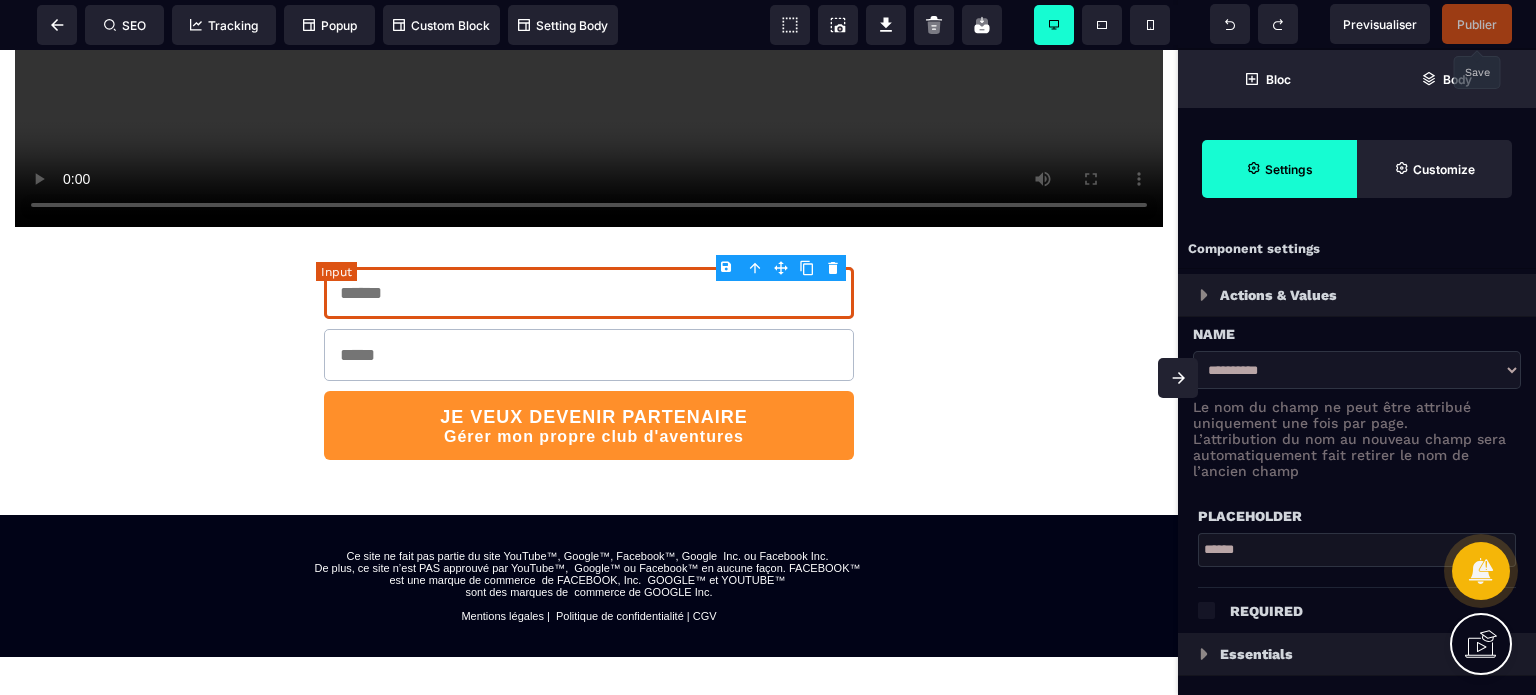 select on "*******" 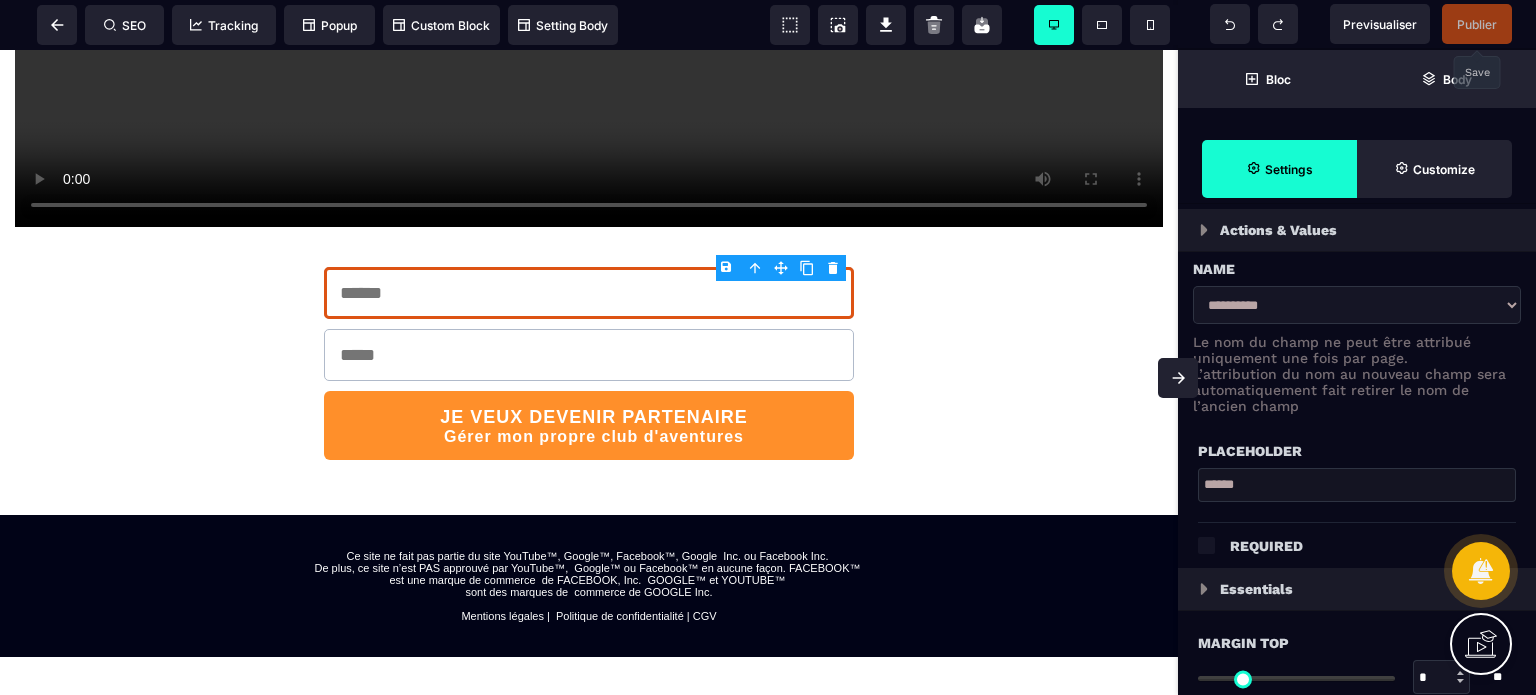 scroll, scrollTop: 100, scrollLeft: 0, axis: vertical 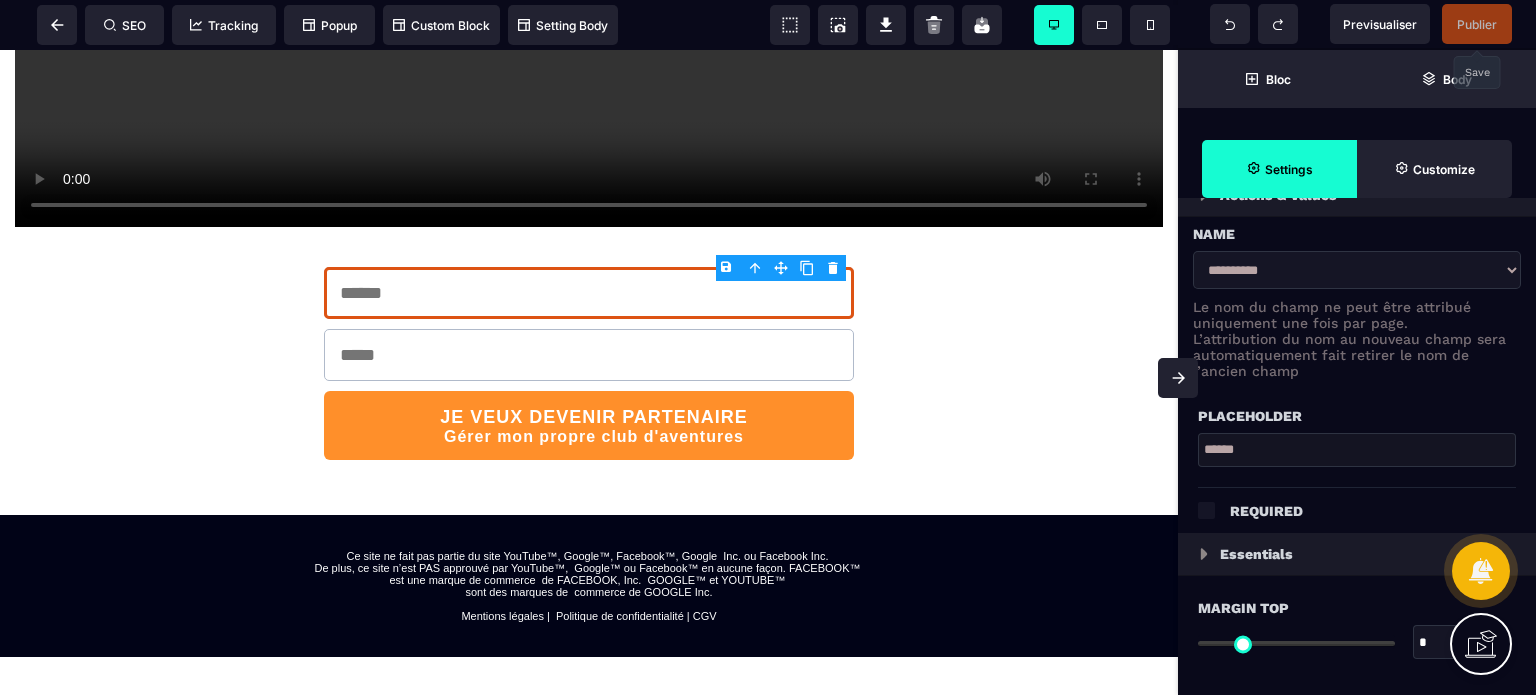 click on "Required" at bounding box center [1373, 511] 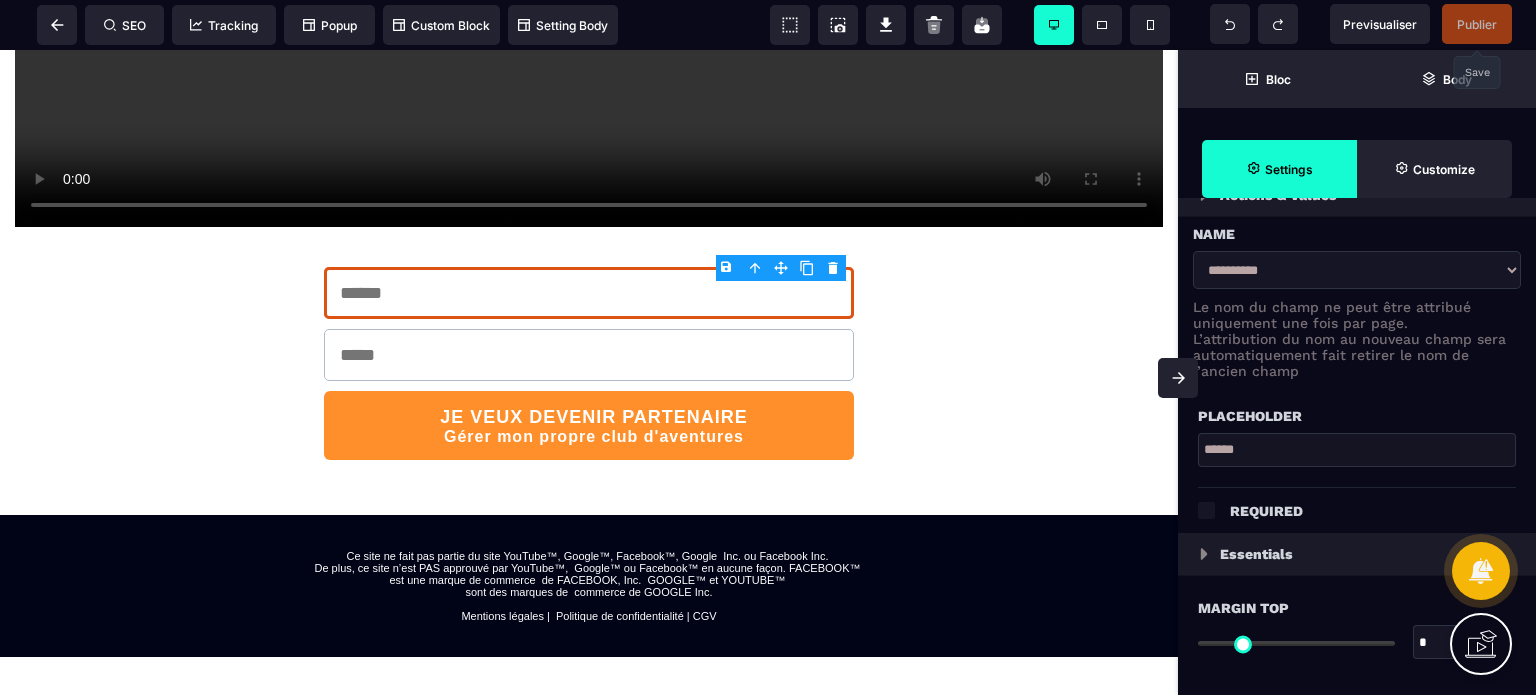 type on "**" 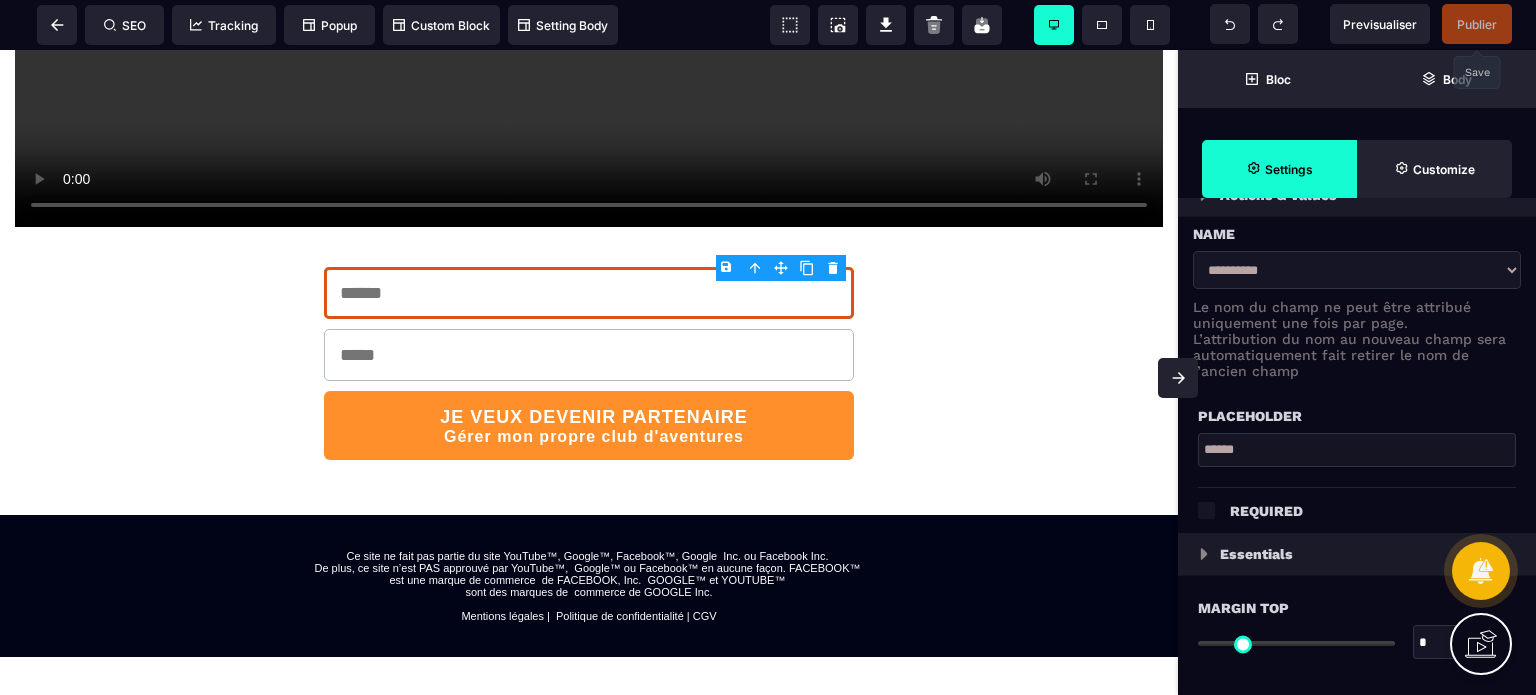 type on "**" 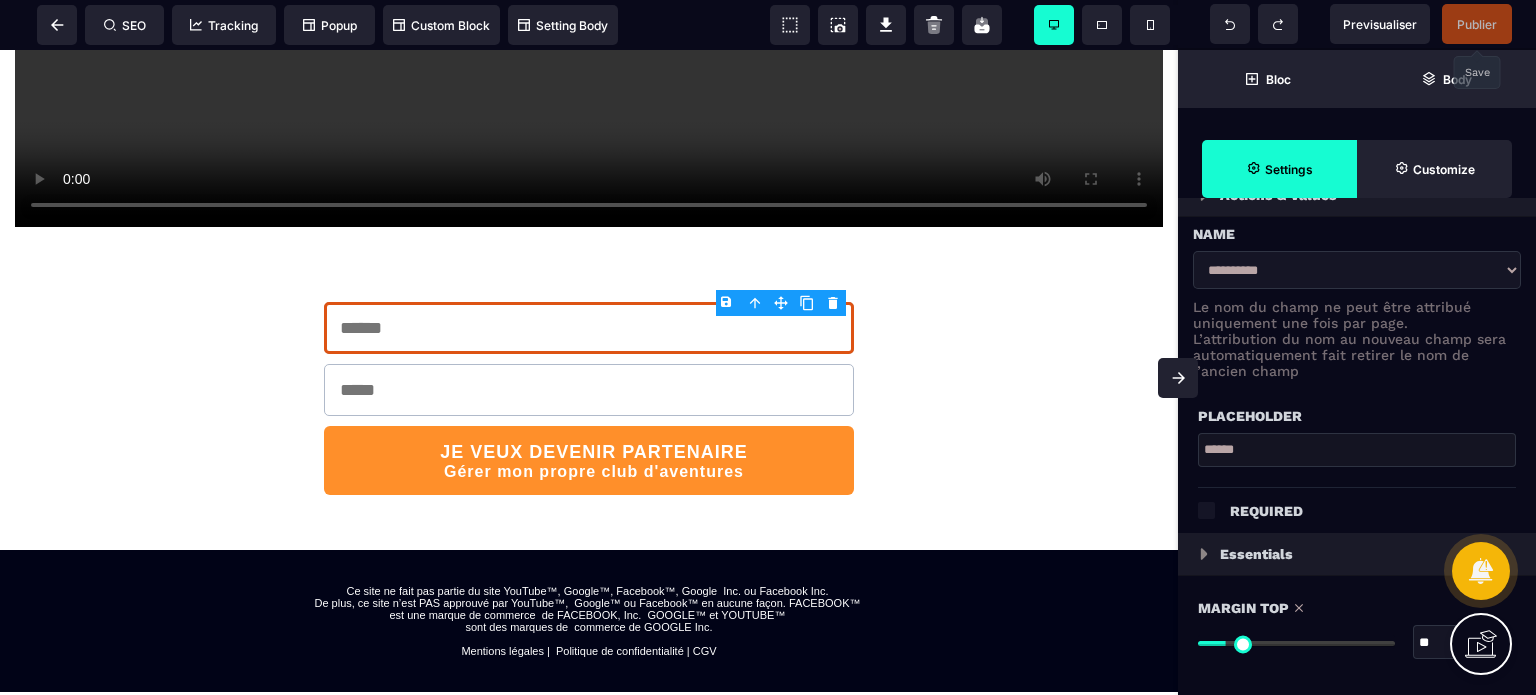 type on "**" 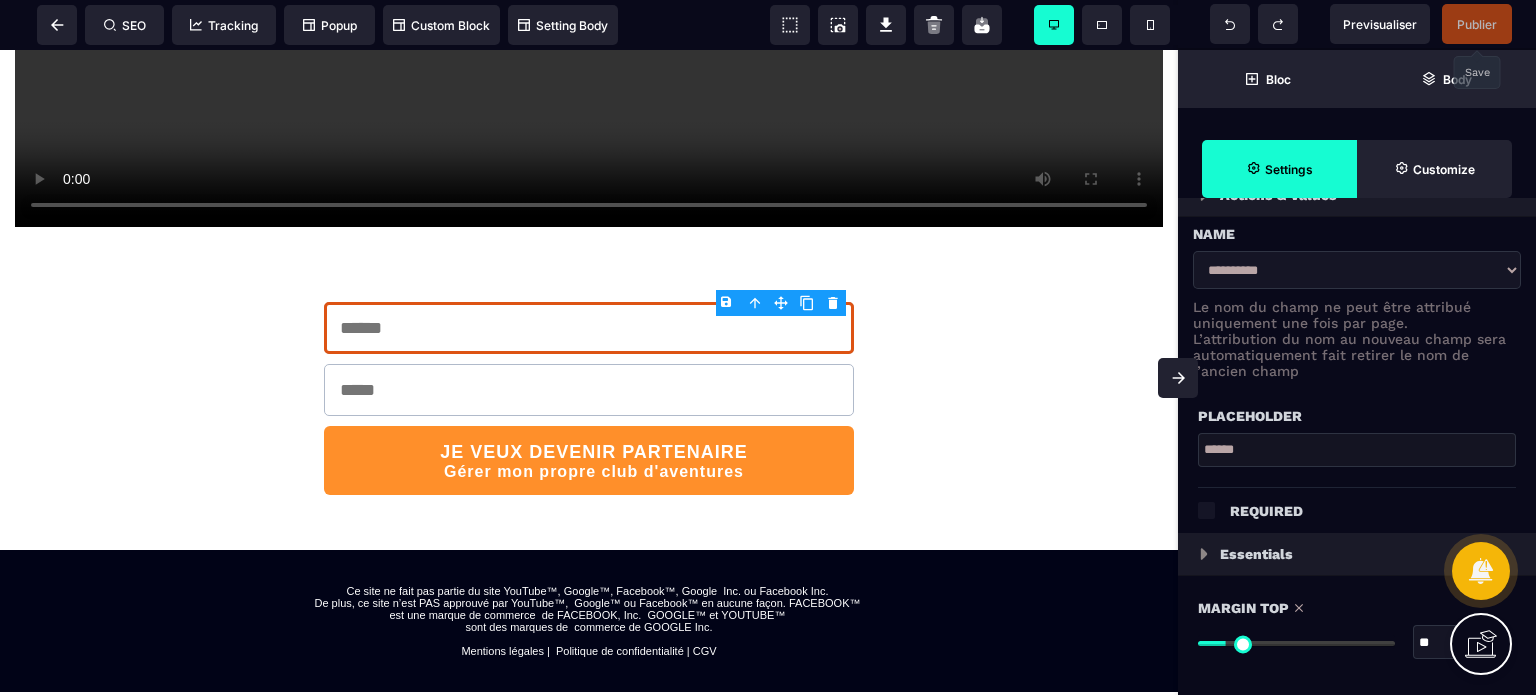 type on "**" 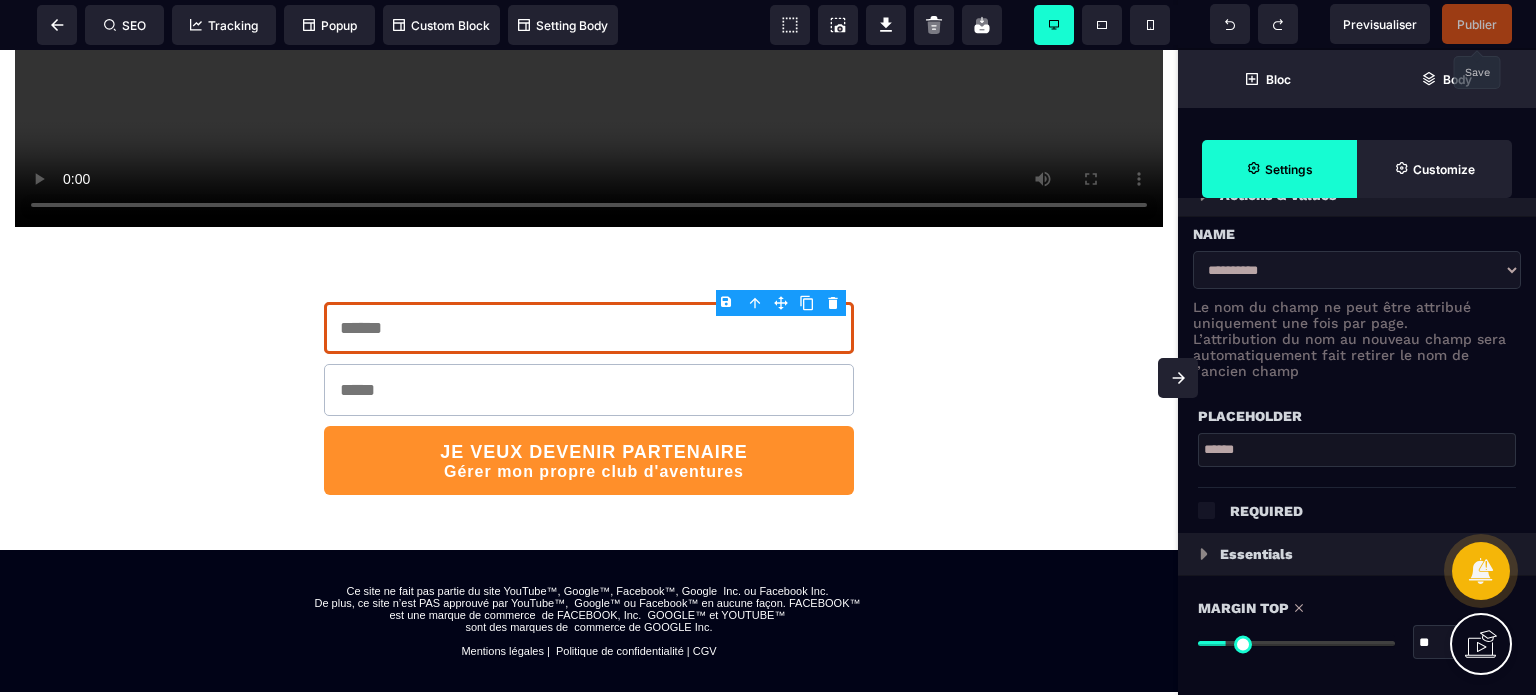 type on "**" 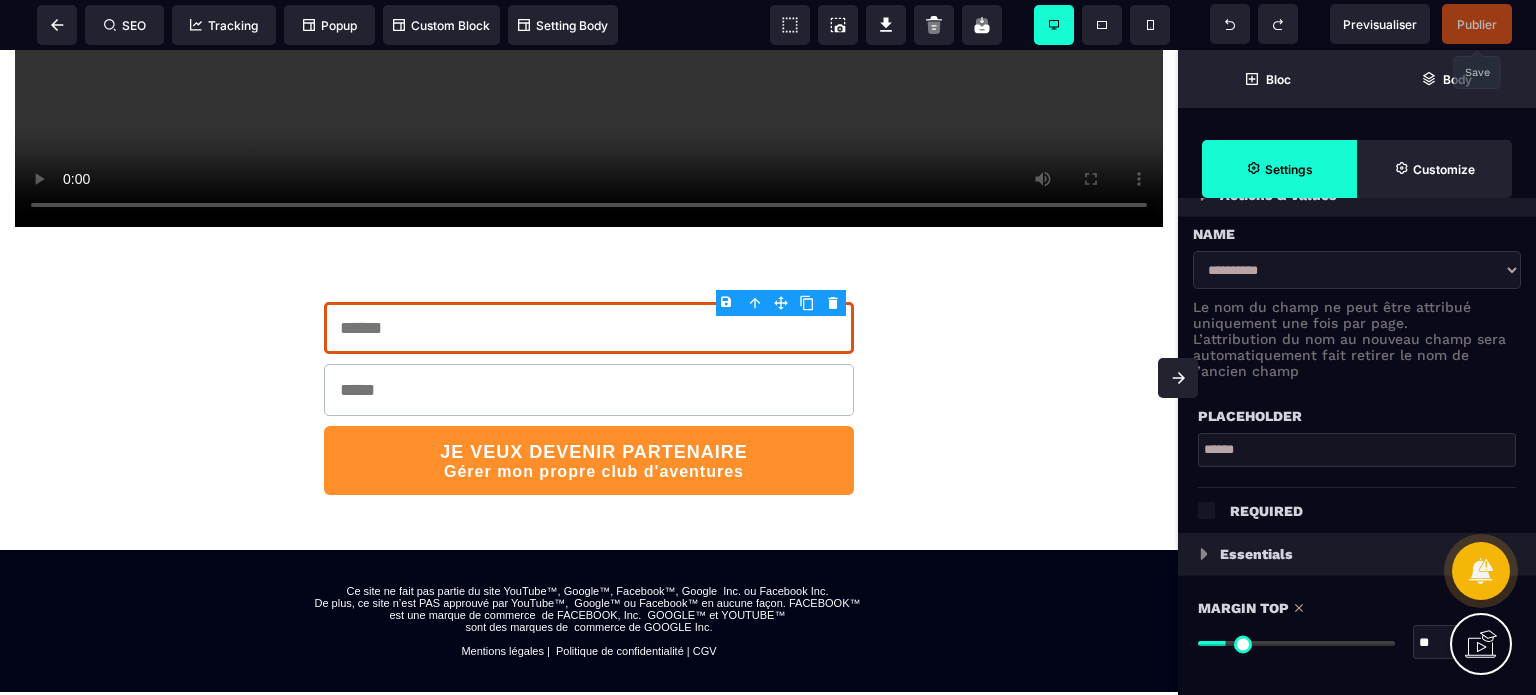 type on "**" 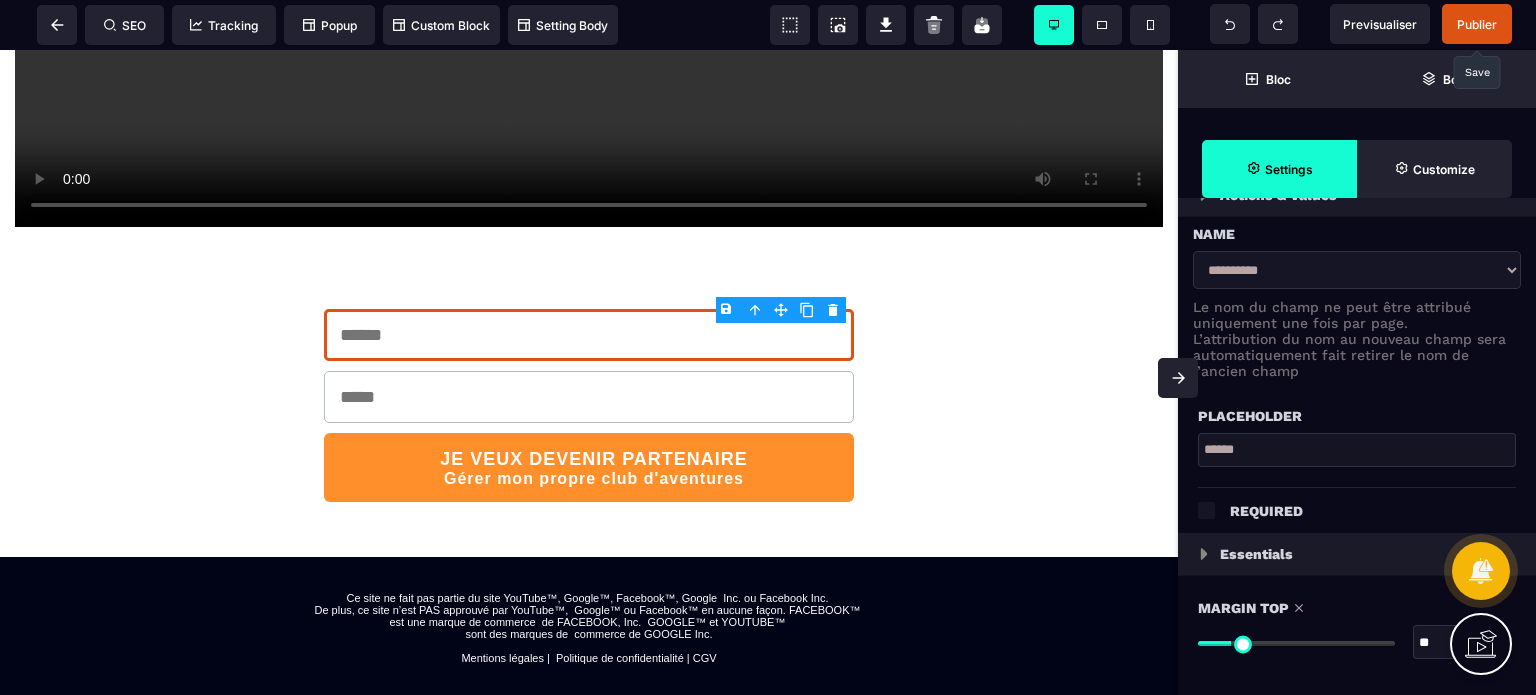 type on "**" 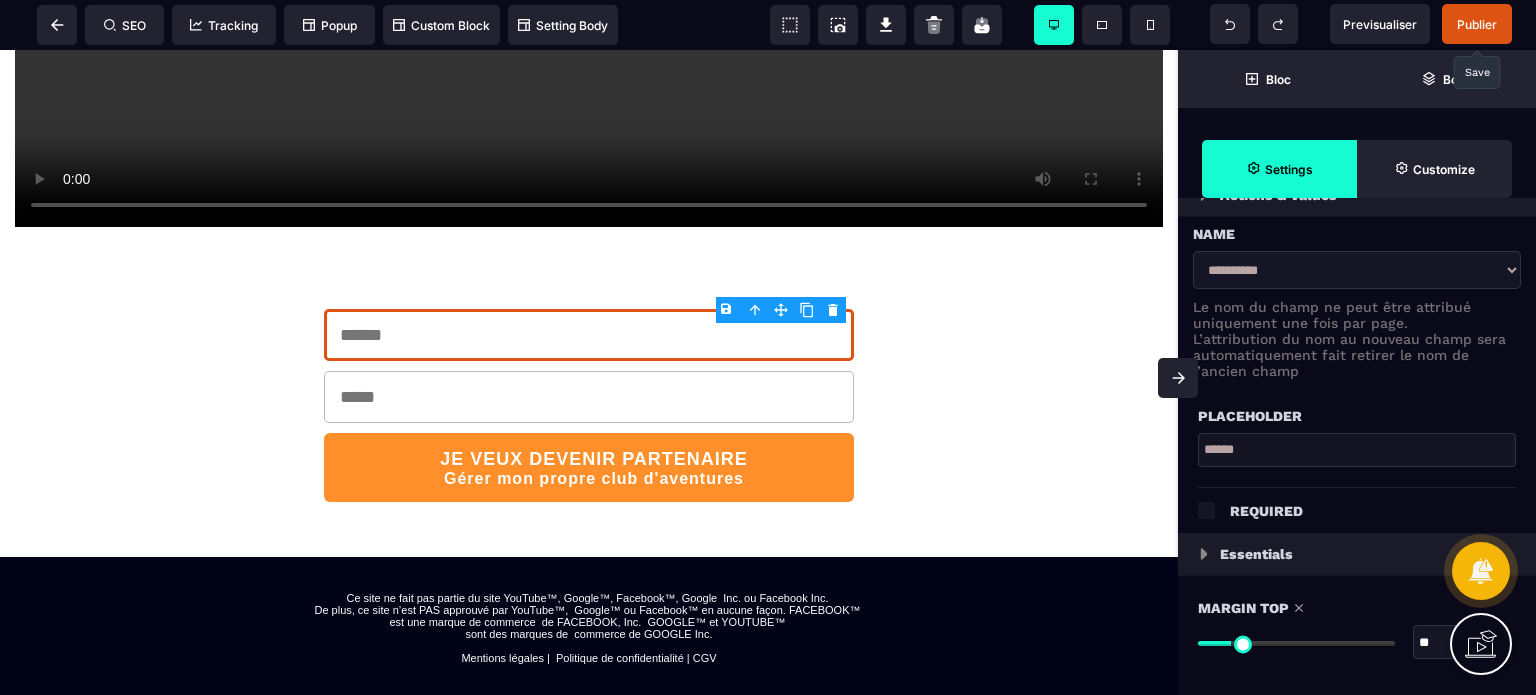 type on "**" 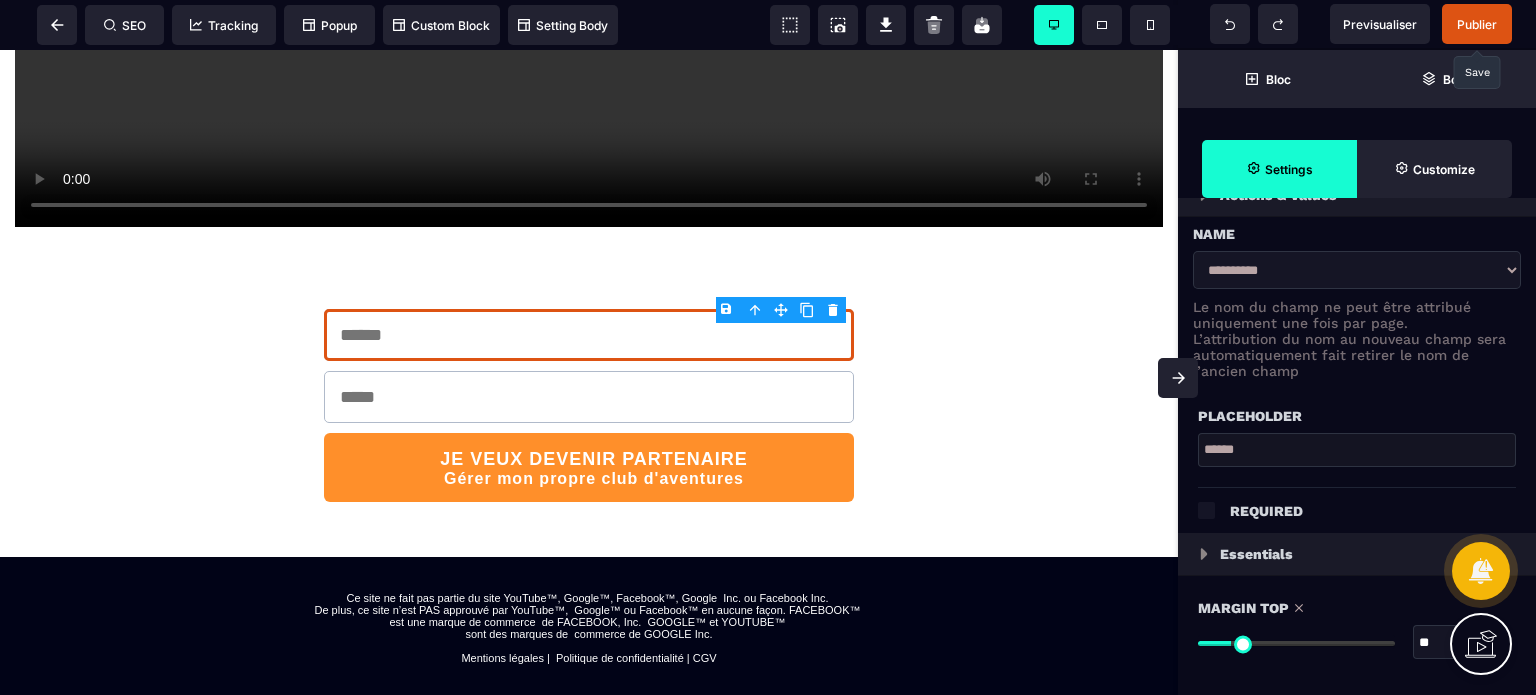 type on "*" 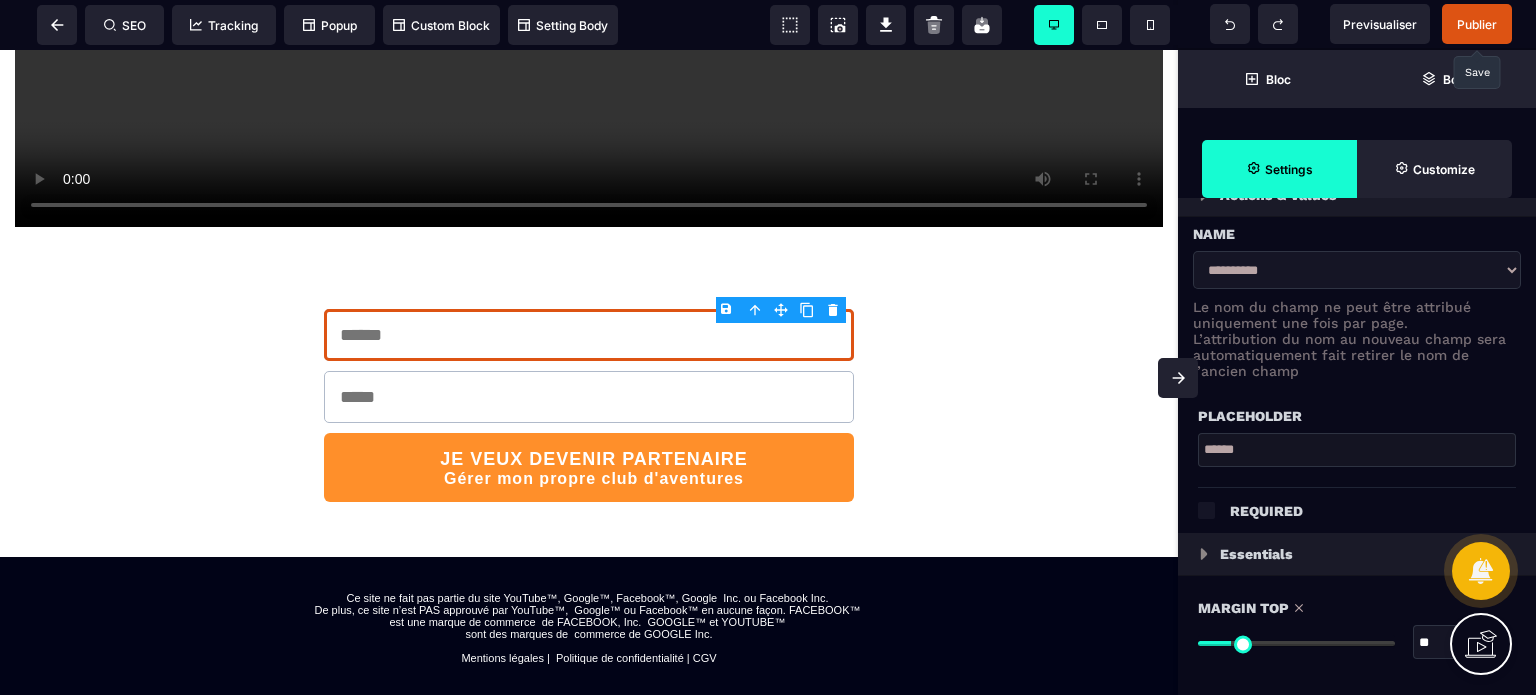 type on "*" 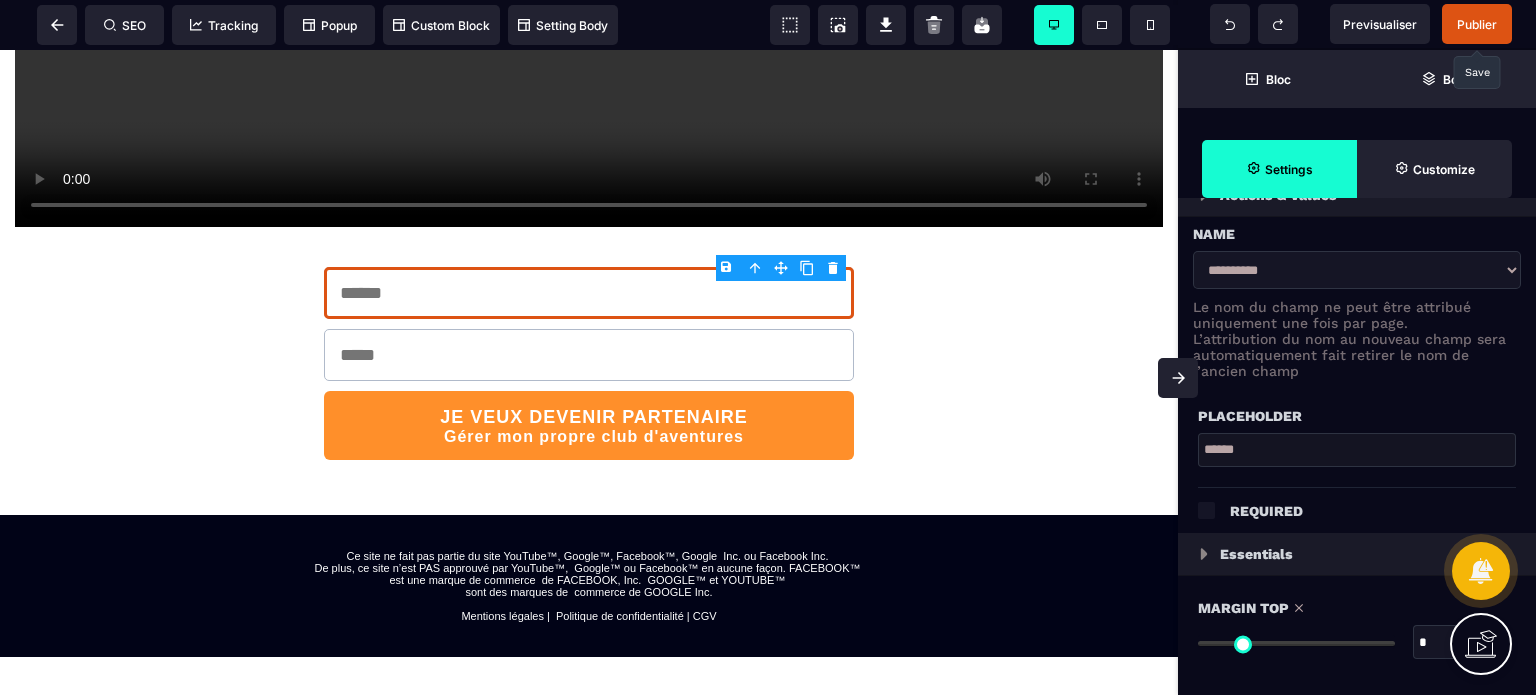 drag, startPoint x: 1207, startPoint y: 637, endPoint x: 1171, endPoint y: 628, distance: 37.107952 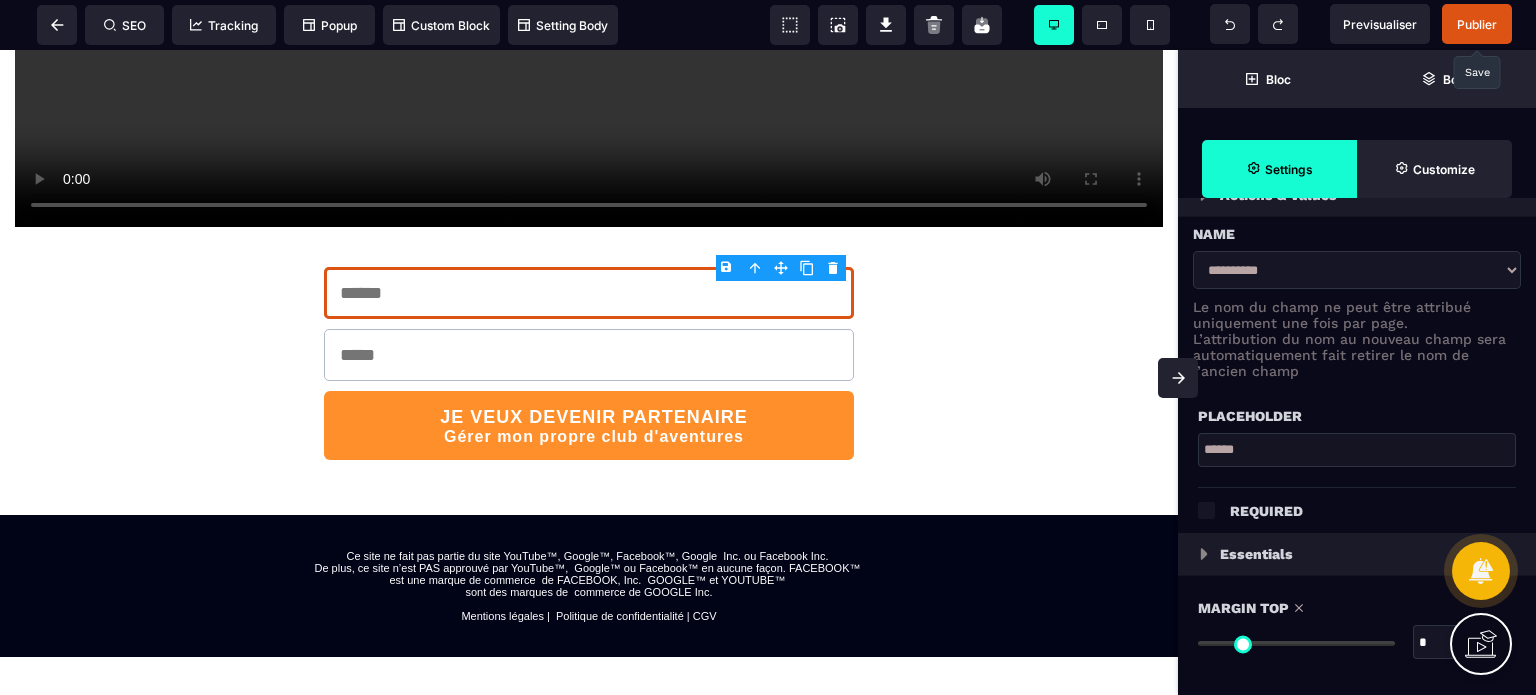 click at bounding box center [1296, 643] 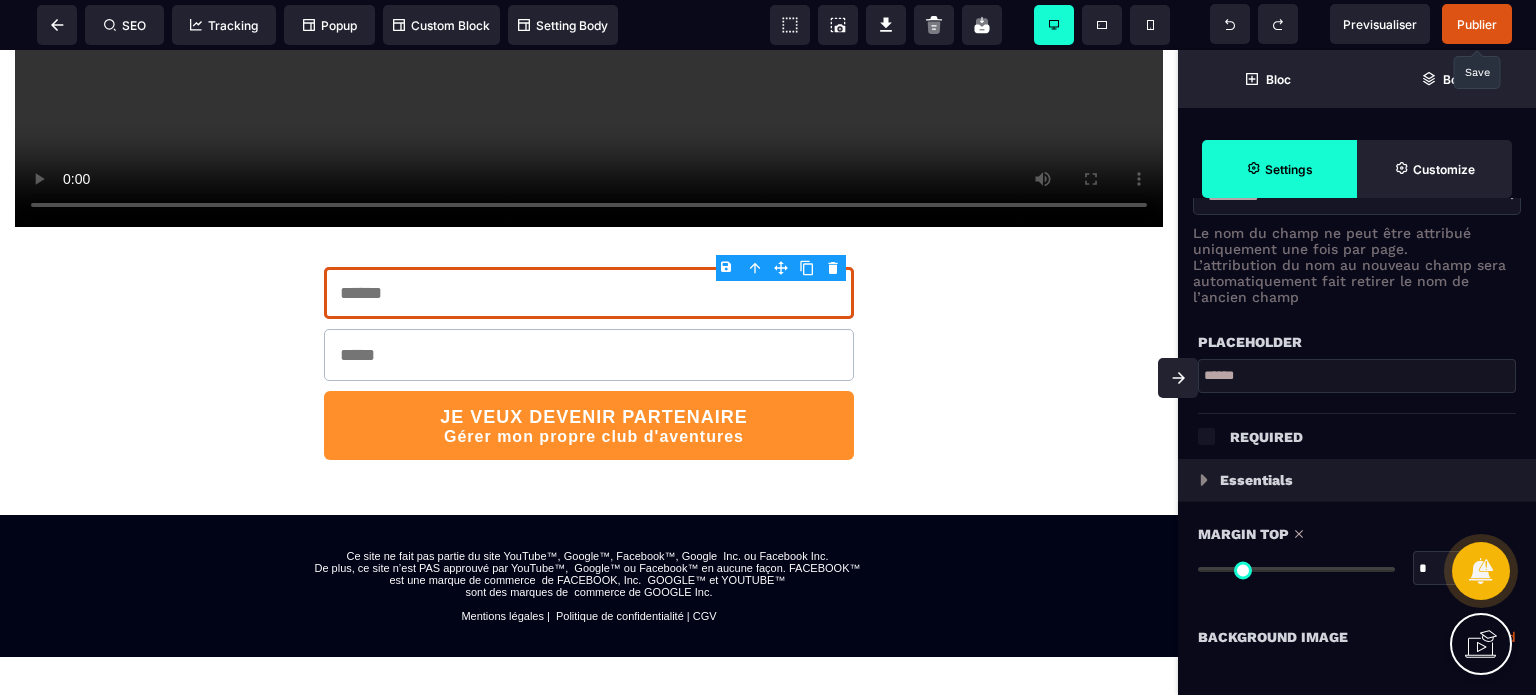 scroll, scrollTop: 153, scrollLeft: 0, axis: vertical 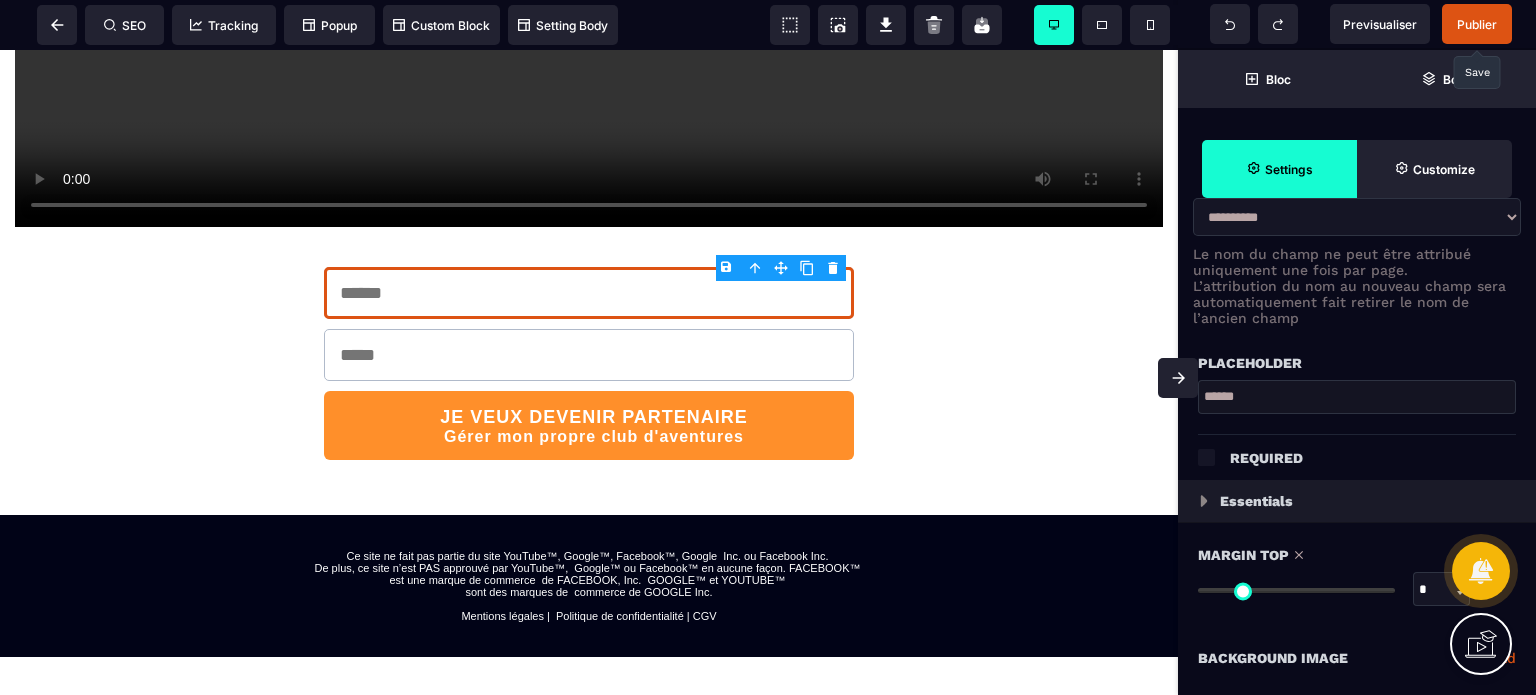 click on "Required" at bounding box center (1357, 457) 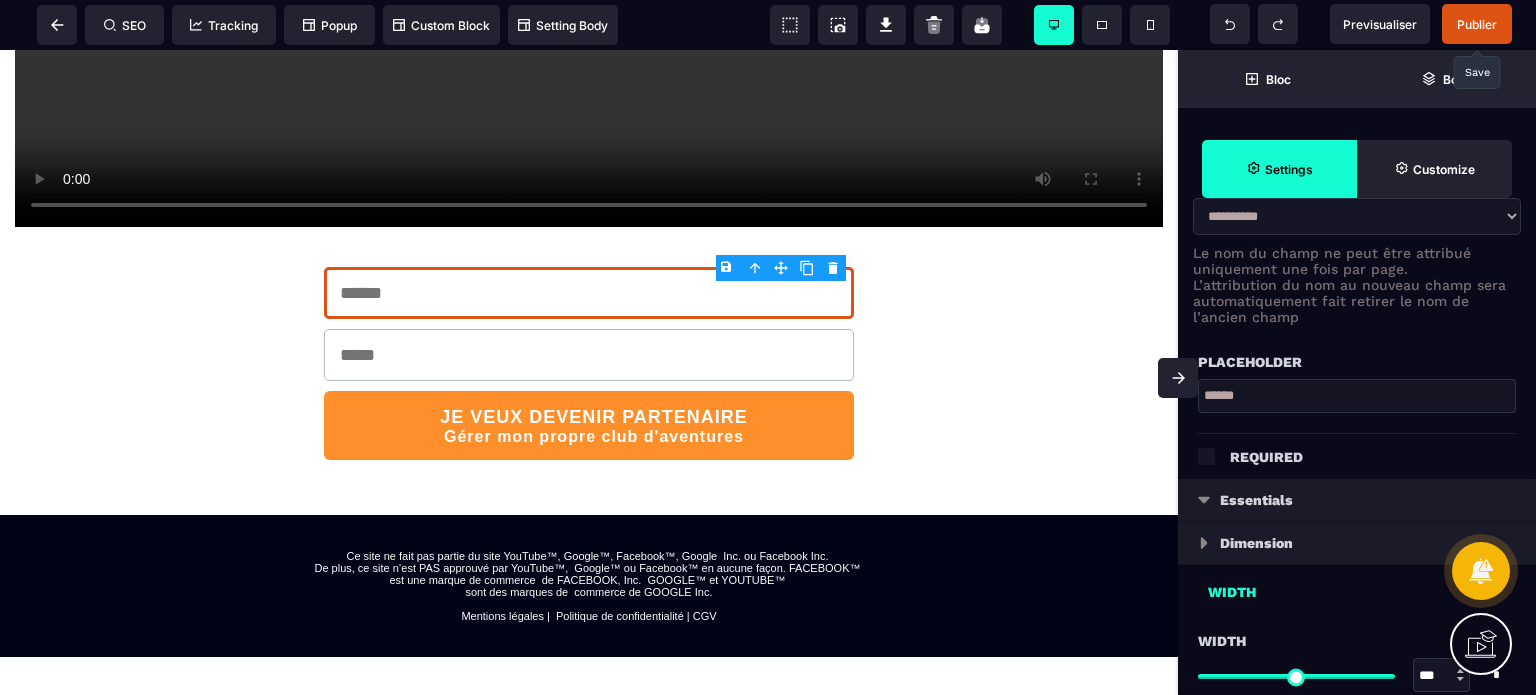 type on "*" 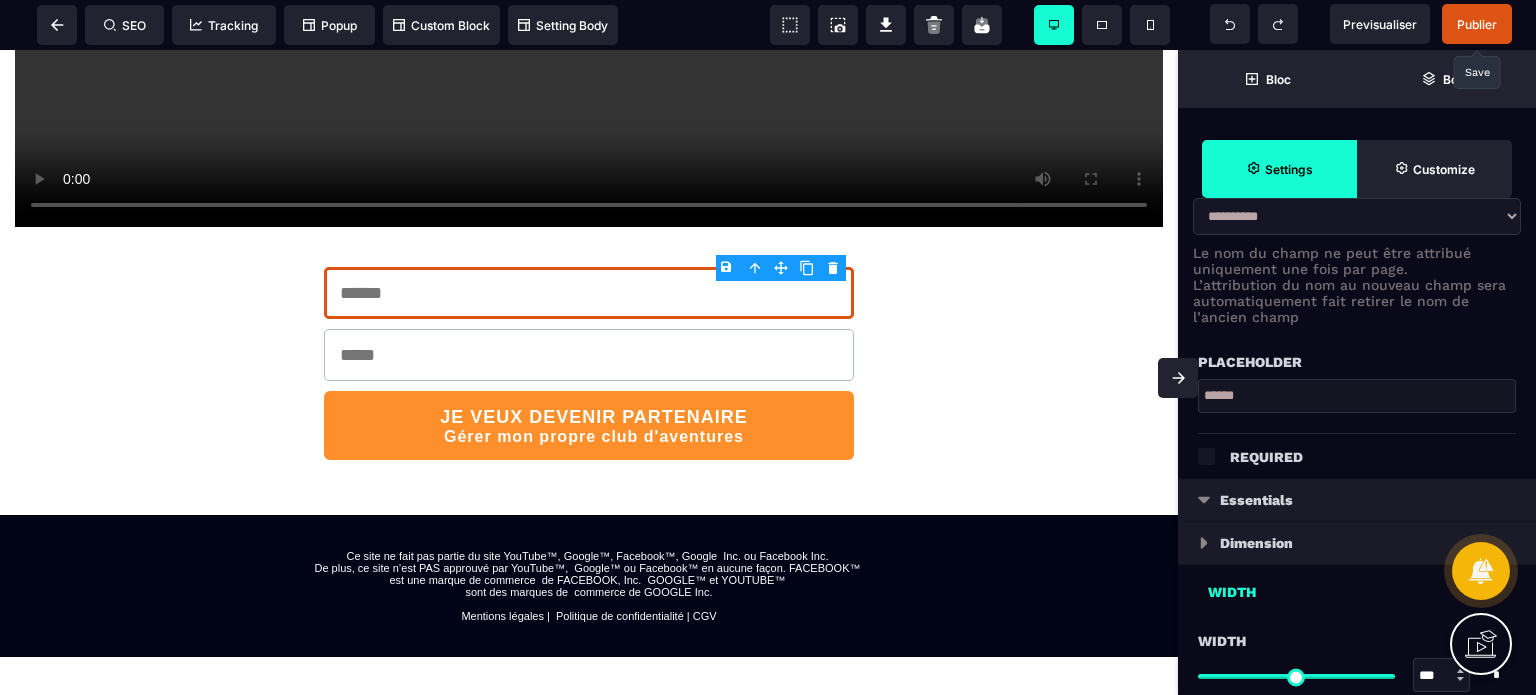 type on "*" 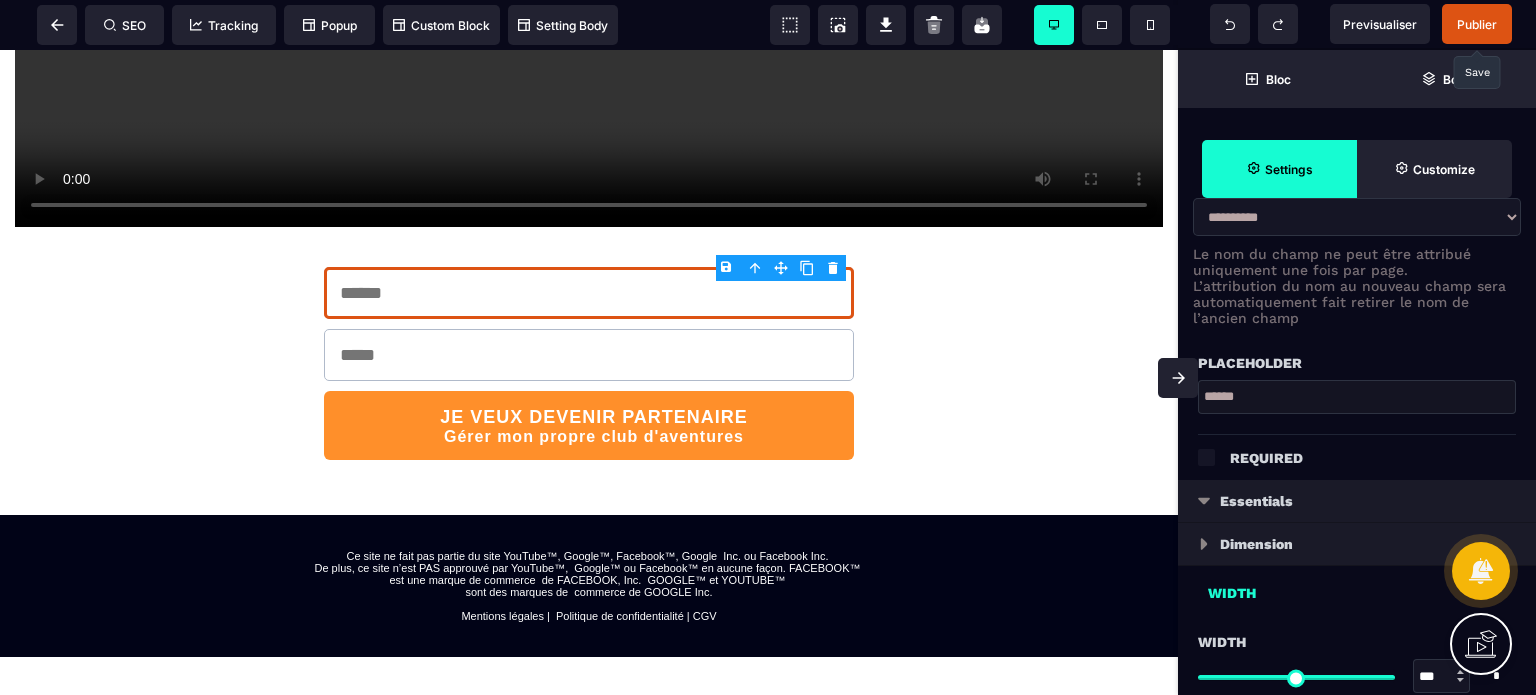 click at bounding box center (1204, 501) 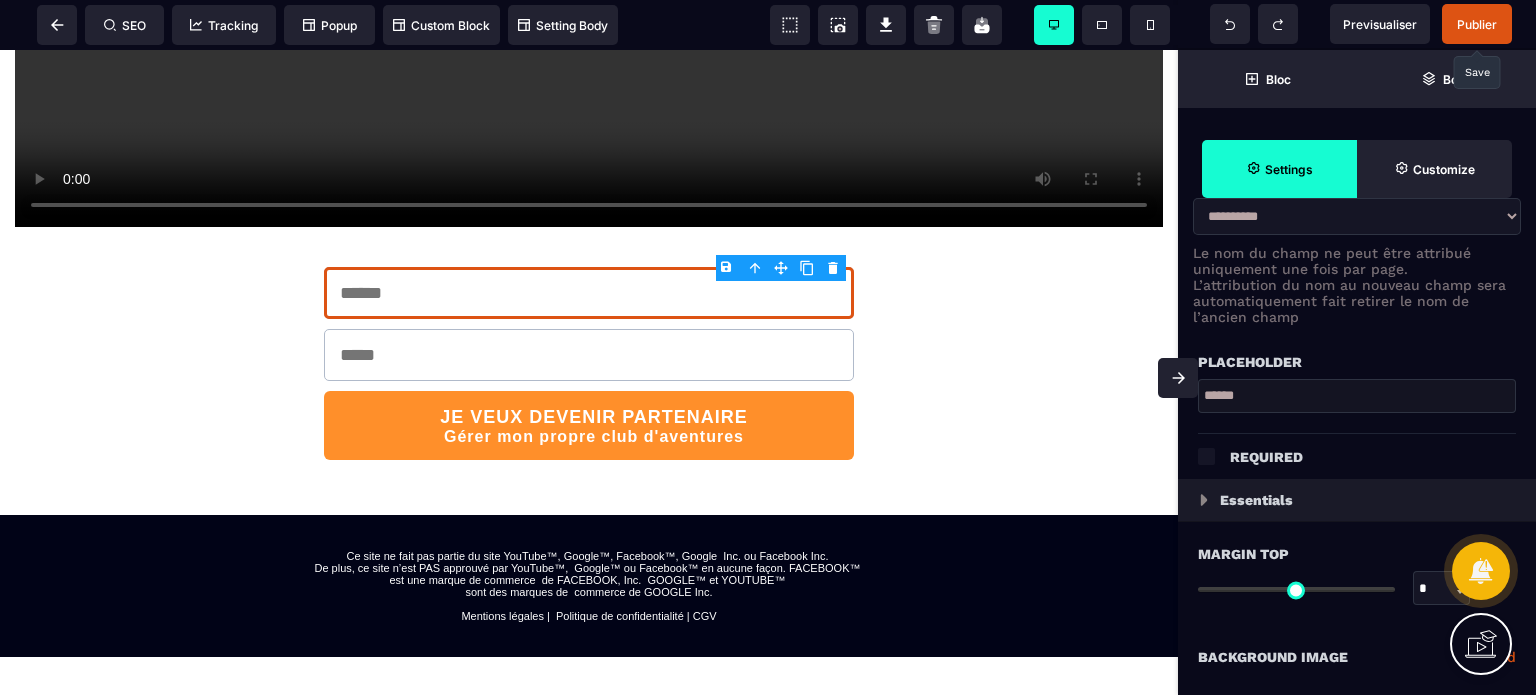 type on "*" 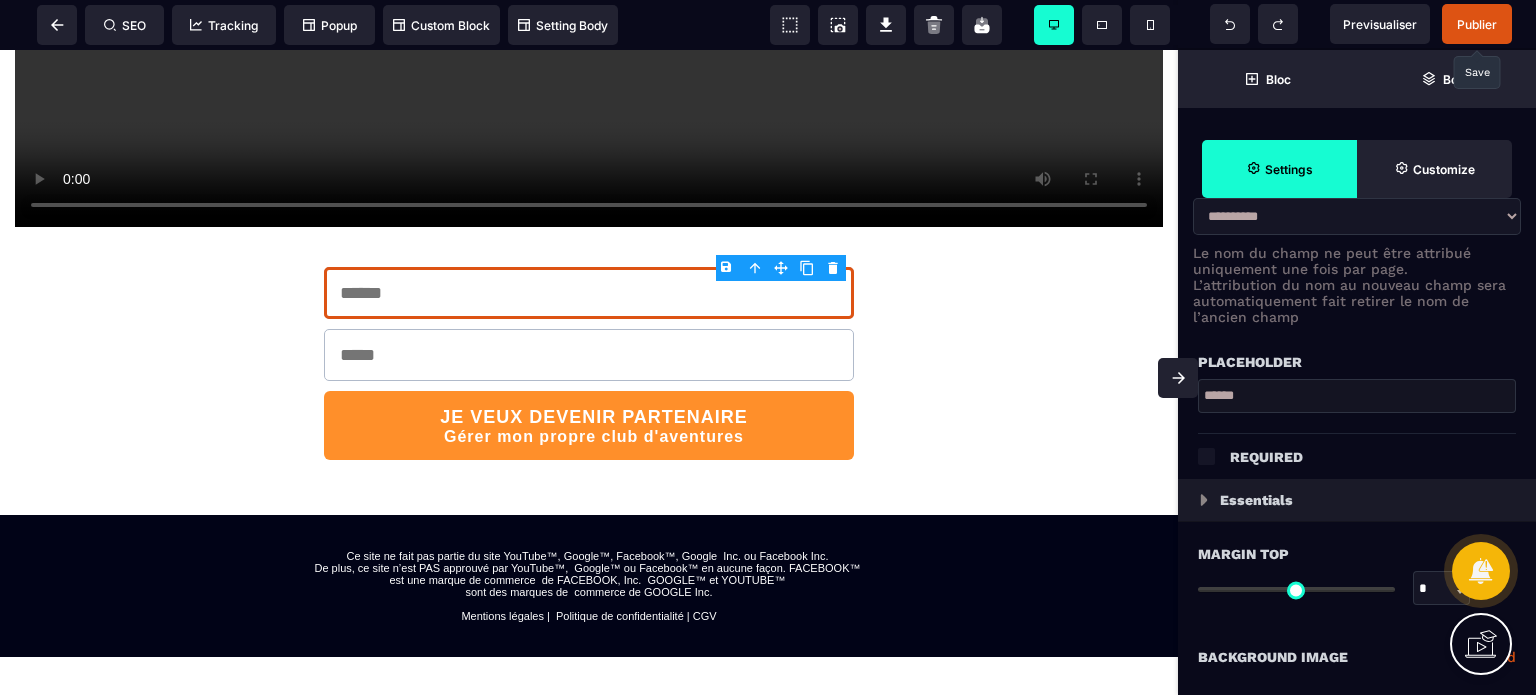 select 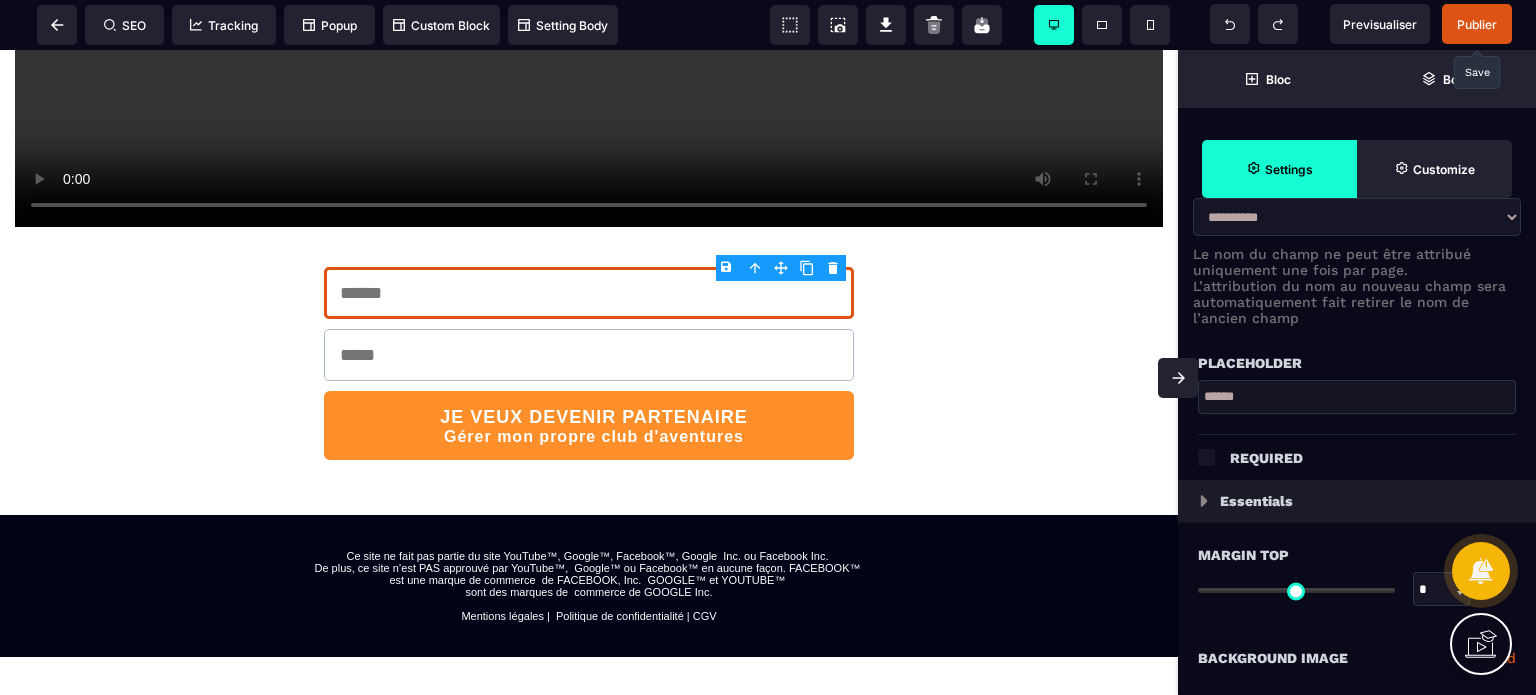 select 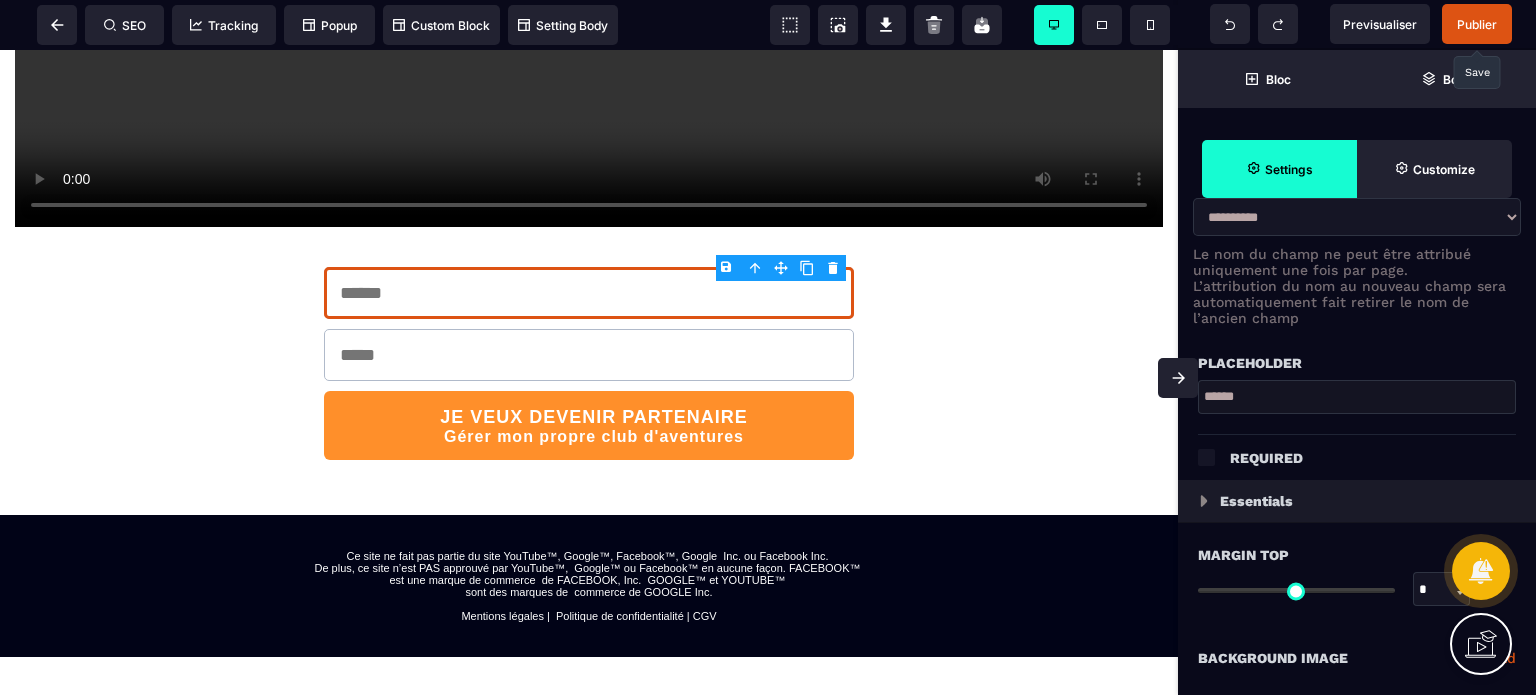 type on "***" 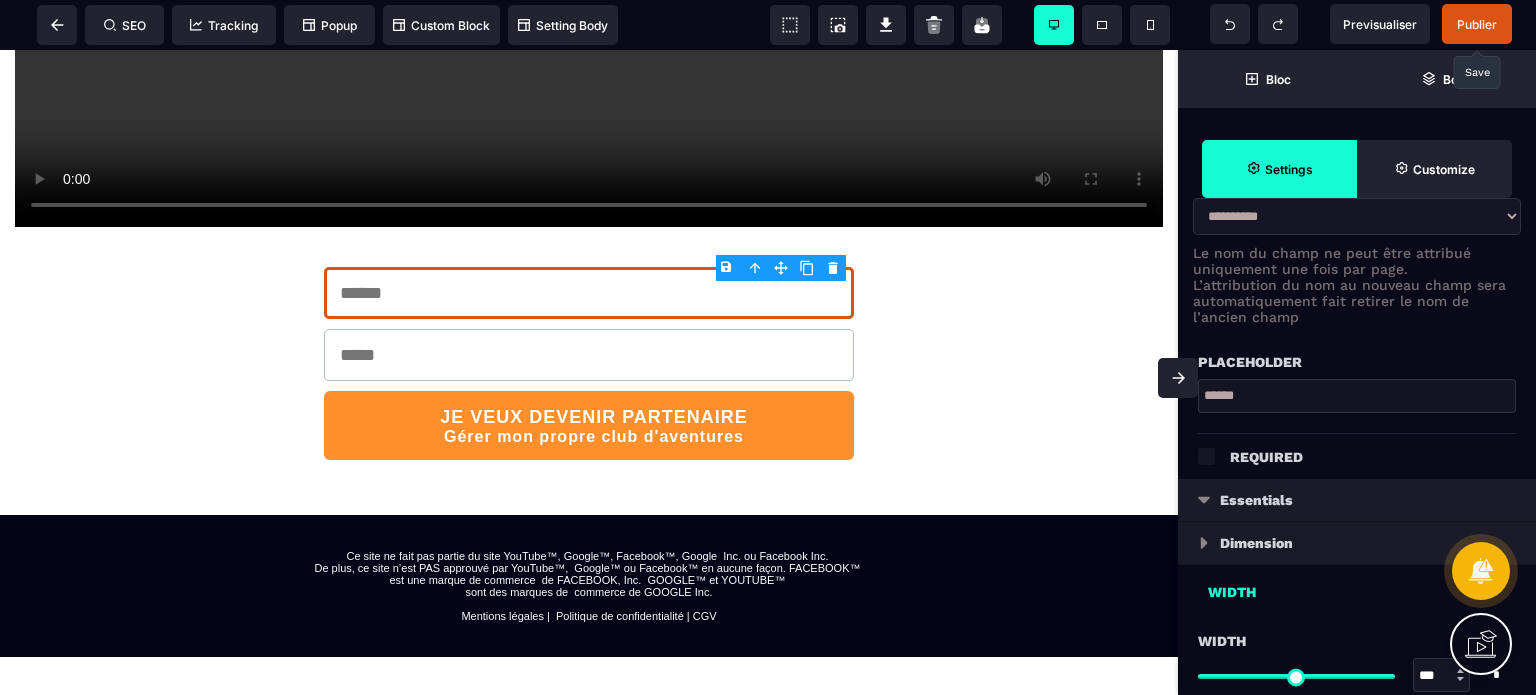 type on "*" 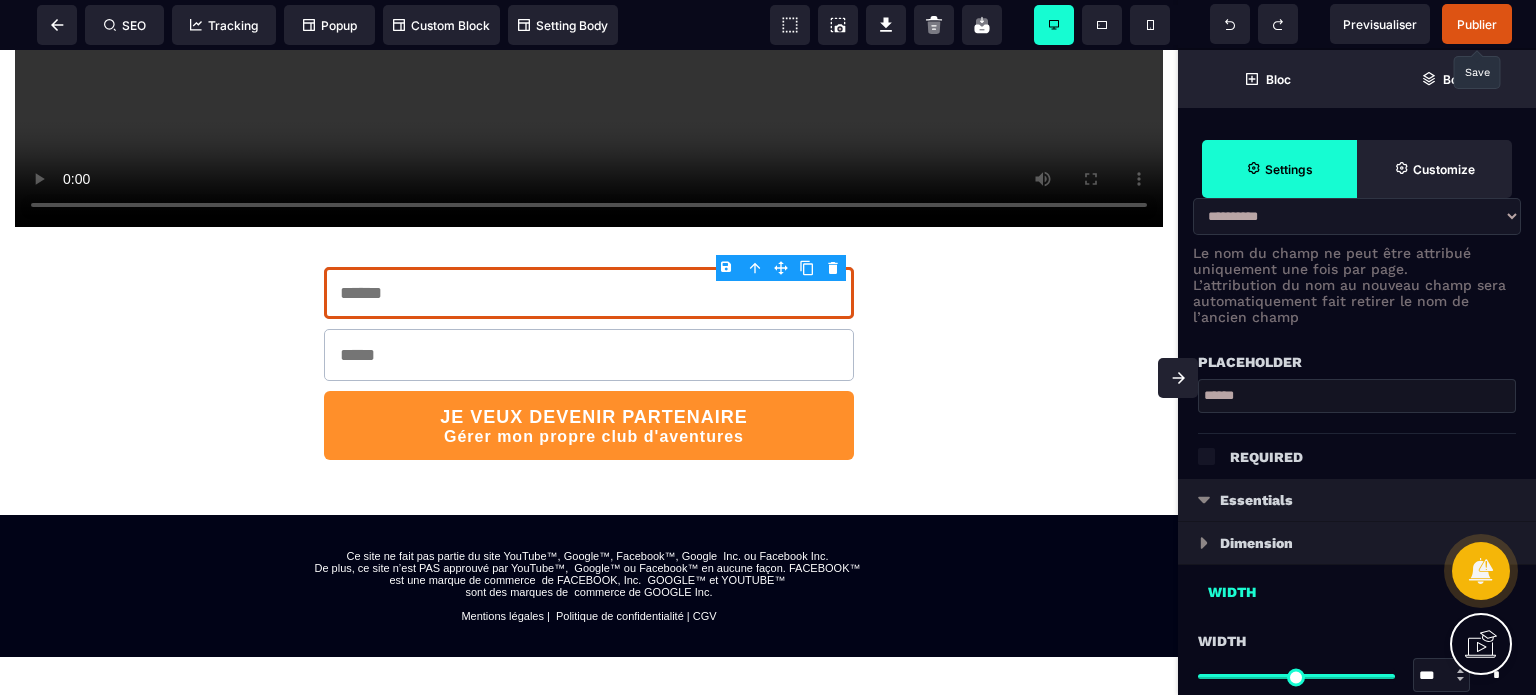 type on "*" 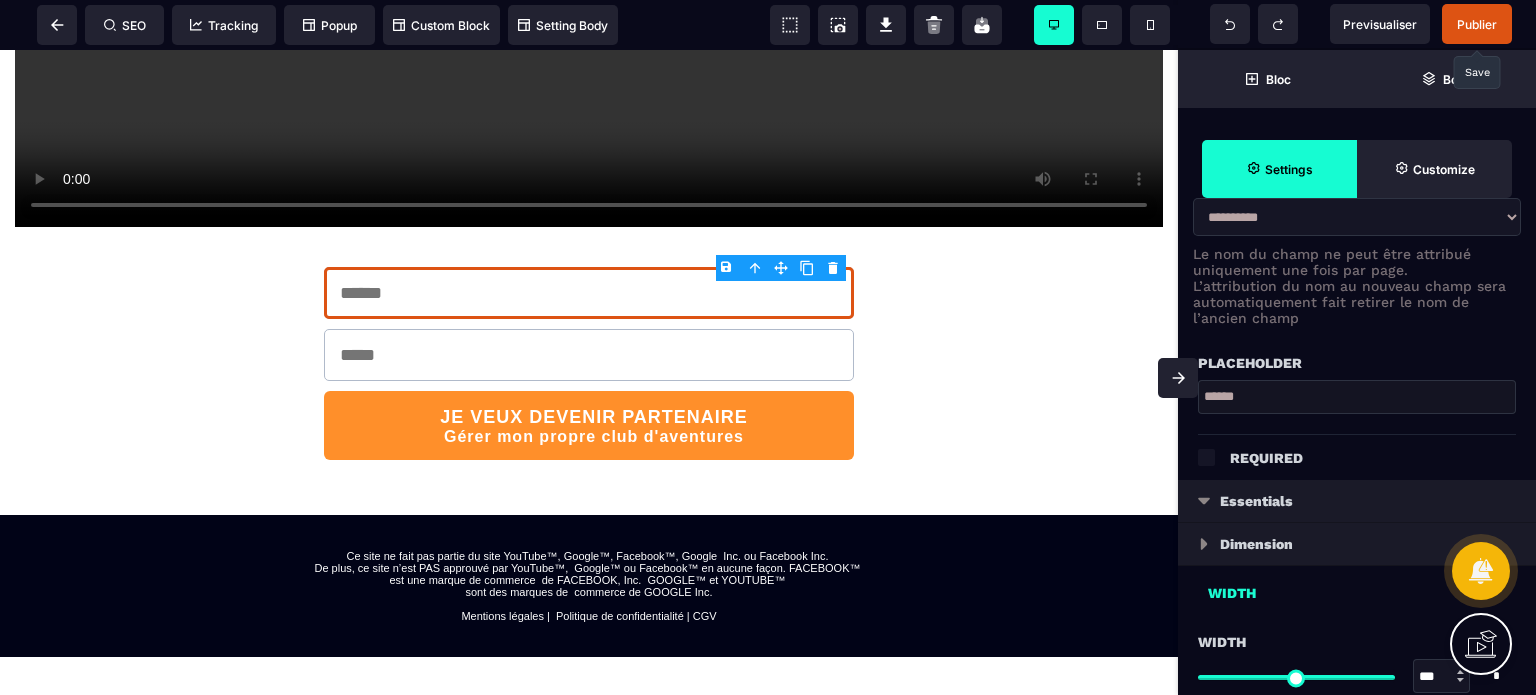 select 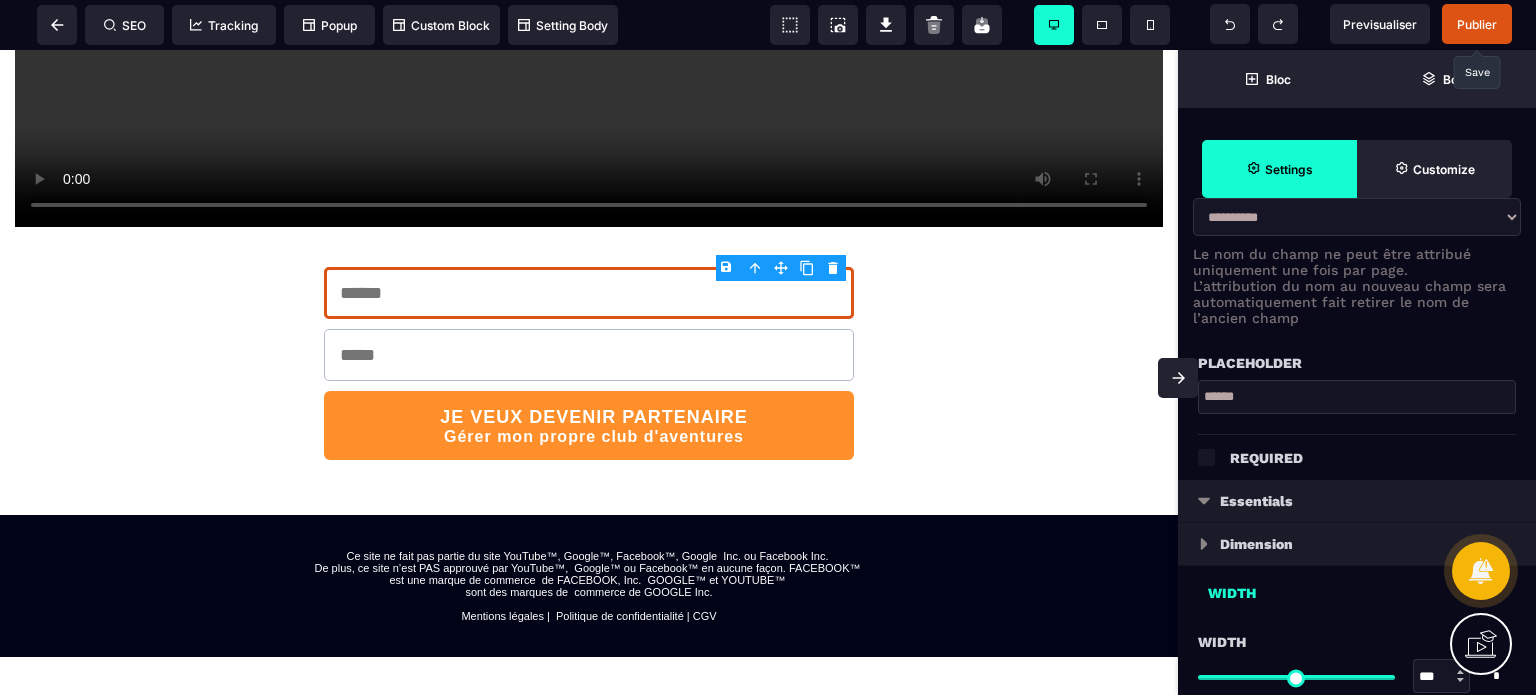 type on "***" 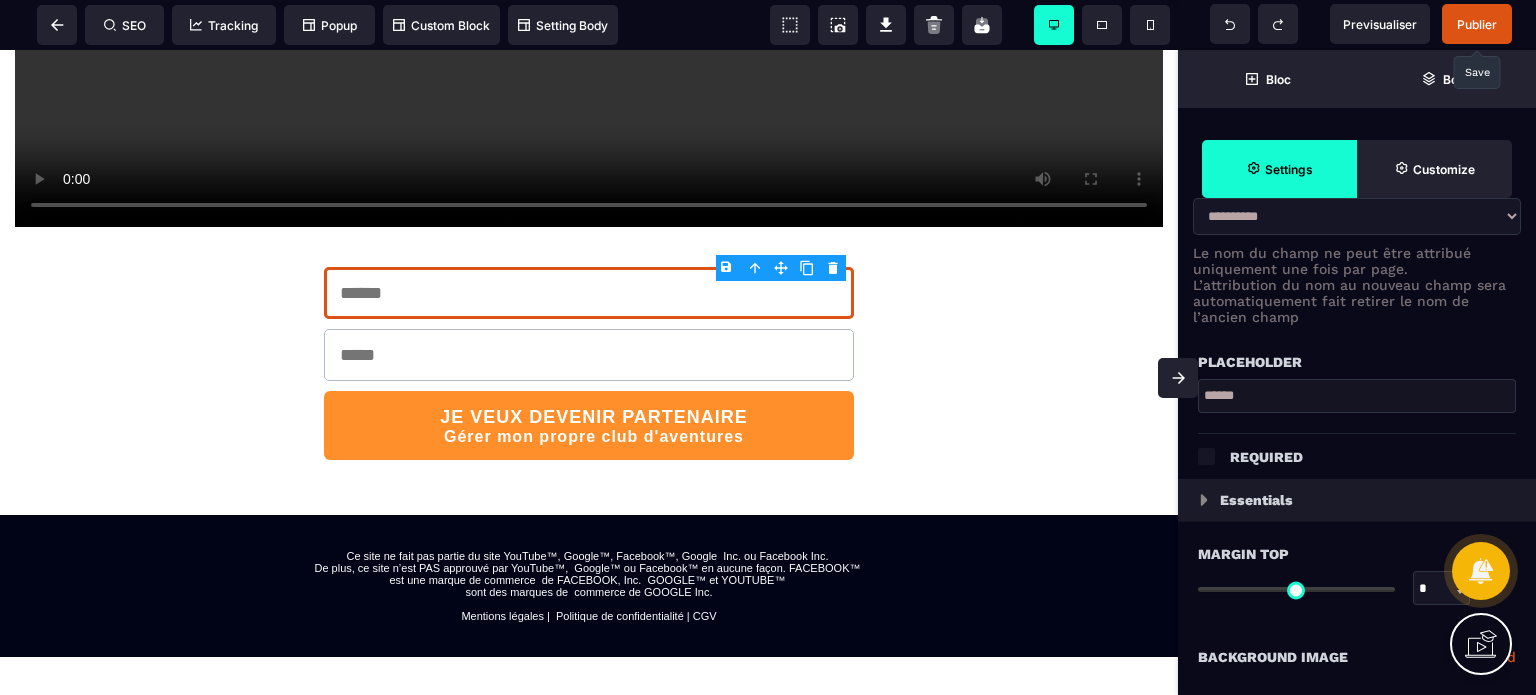 type on "*" 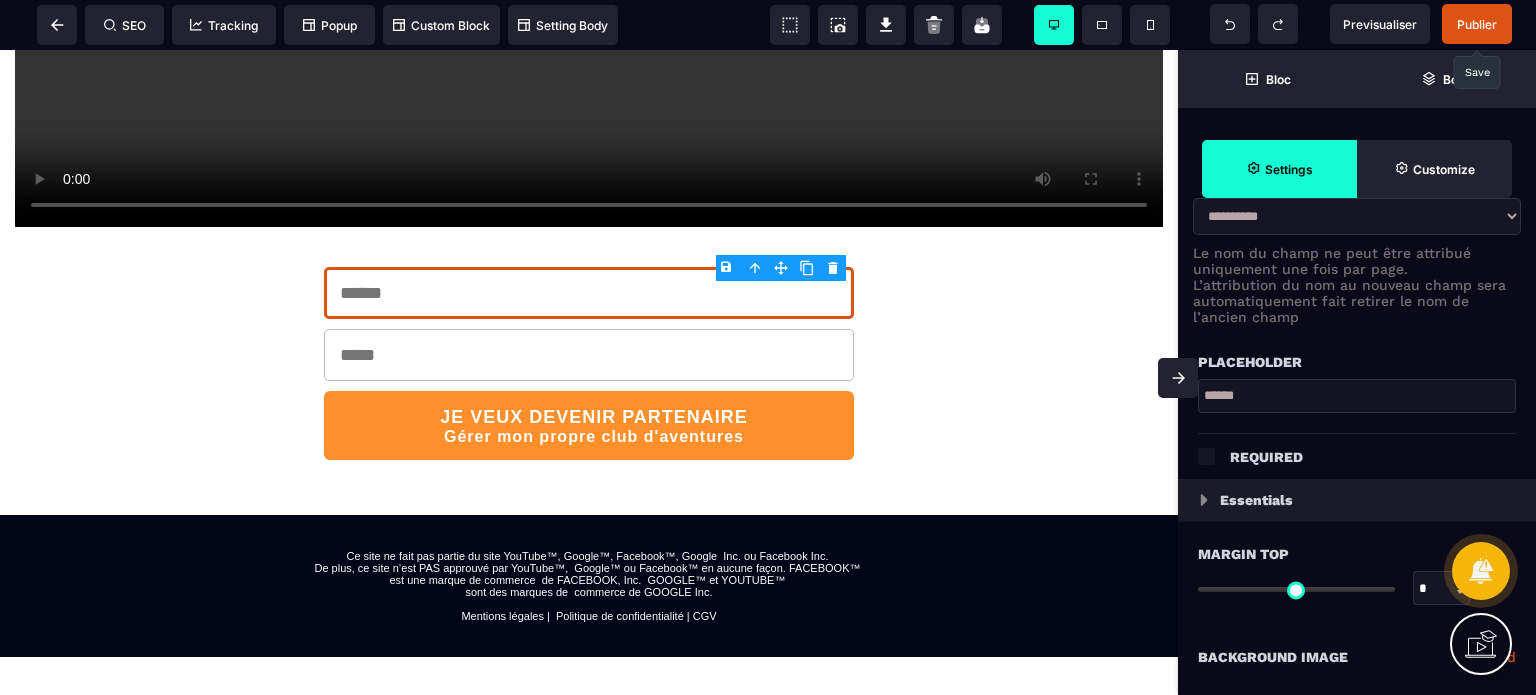 type on "*" 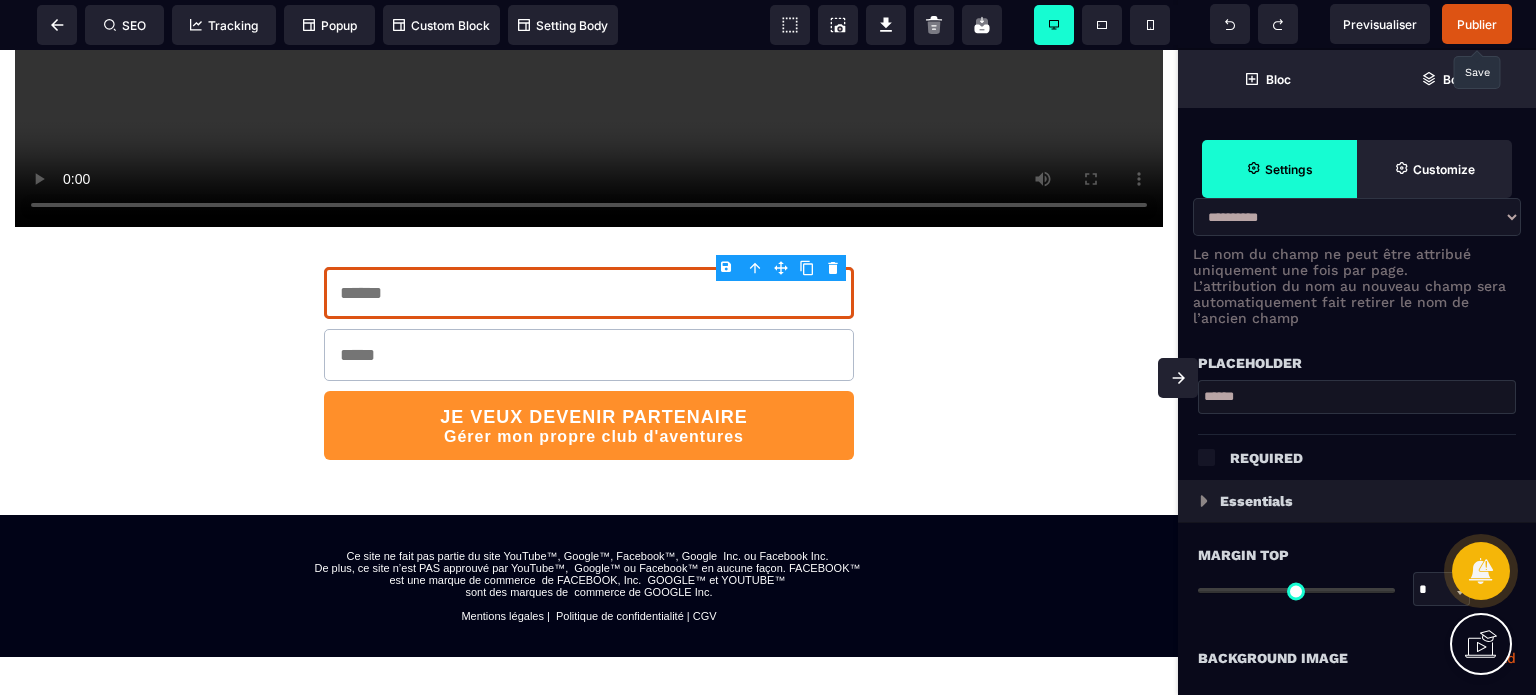 select 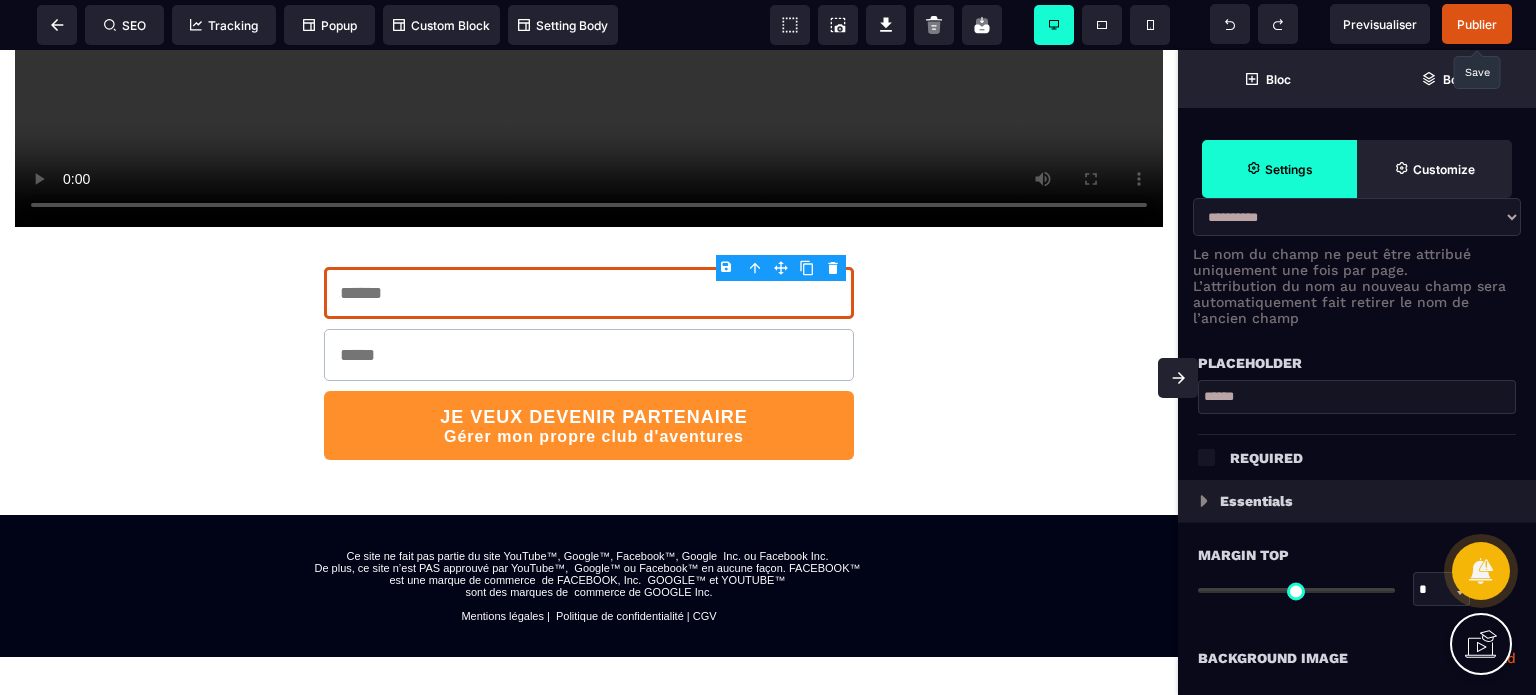 type on "***" 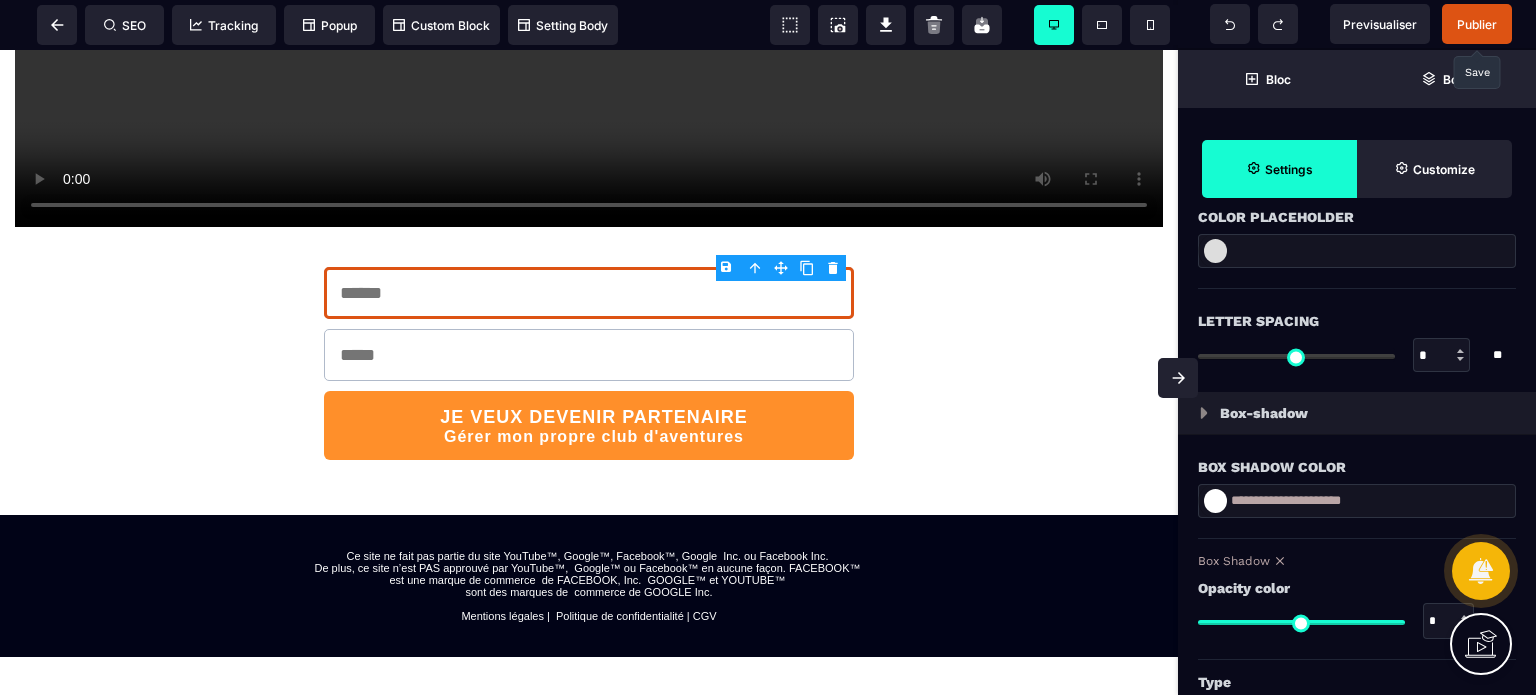 scroll, scrollTop: 2753, scrollLeft: 0, axis: vertical 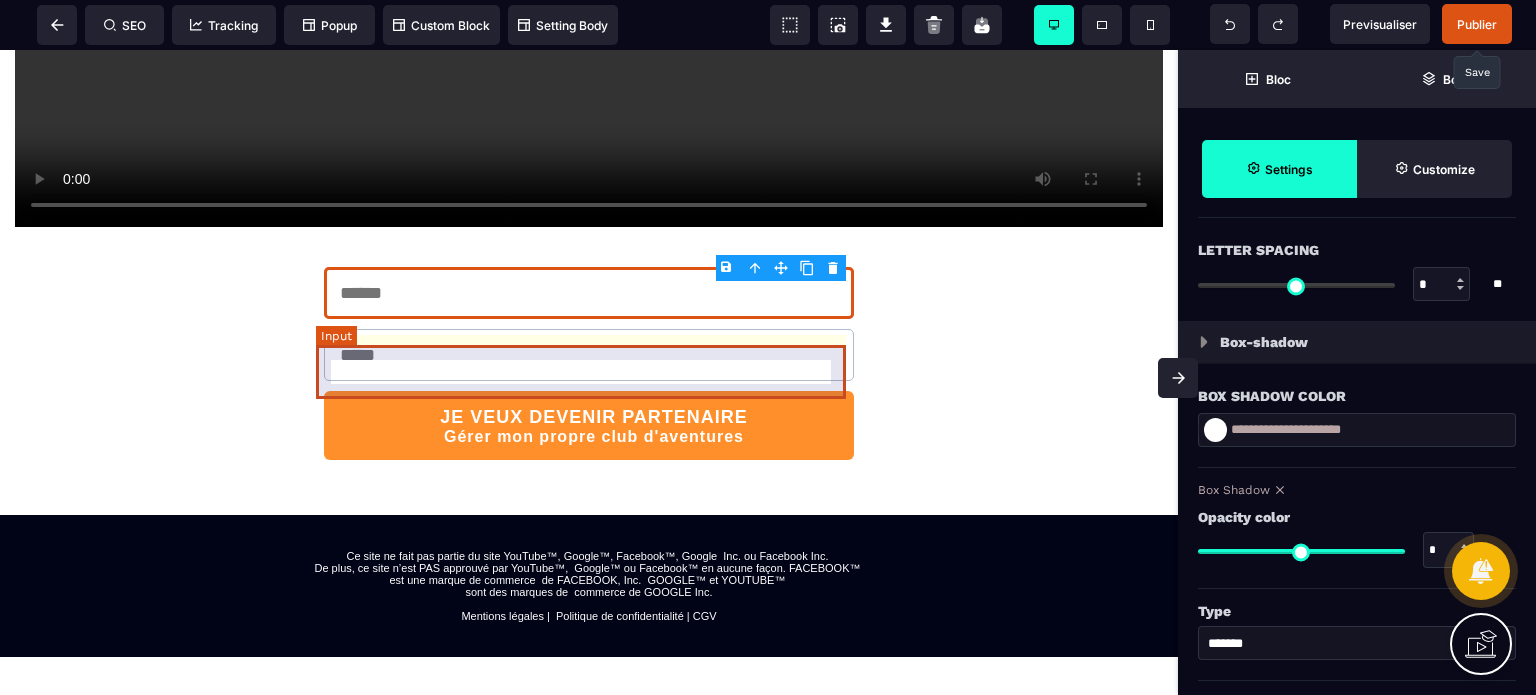 click at bounding box center [589, 355] 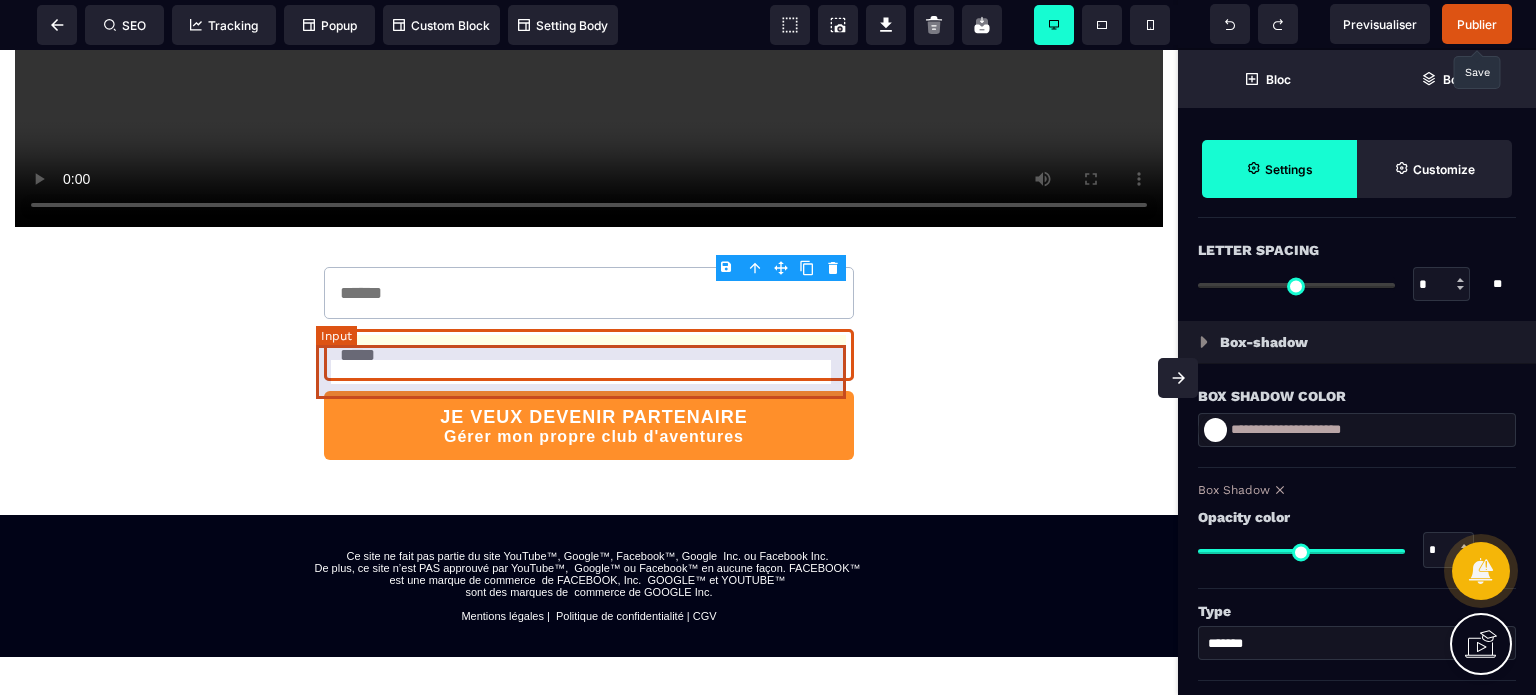 scroll, scrollTop: 0, scrollLeft: 0, axis: both 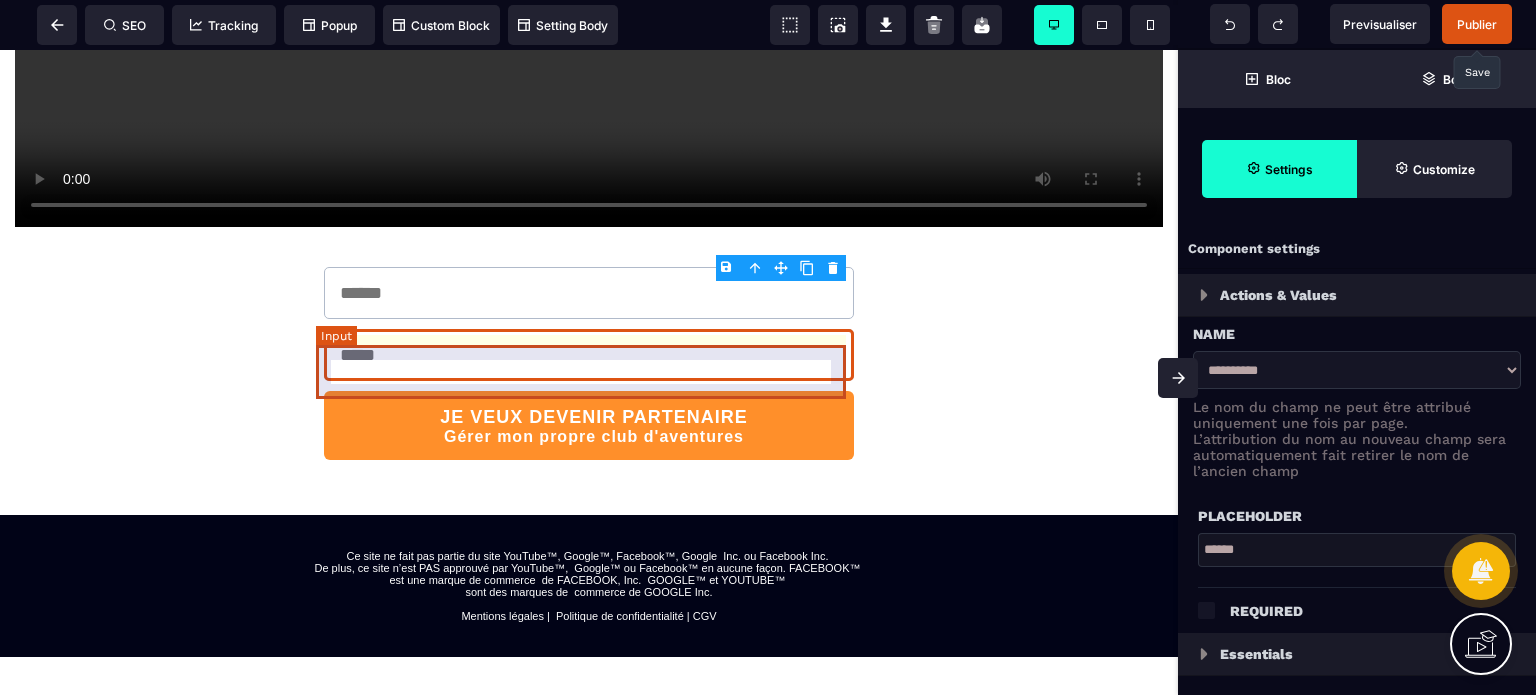 select on "*****" 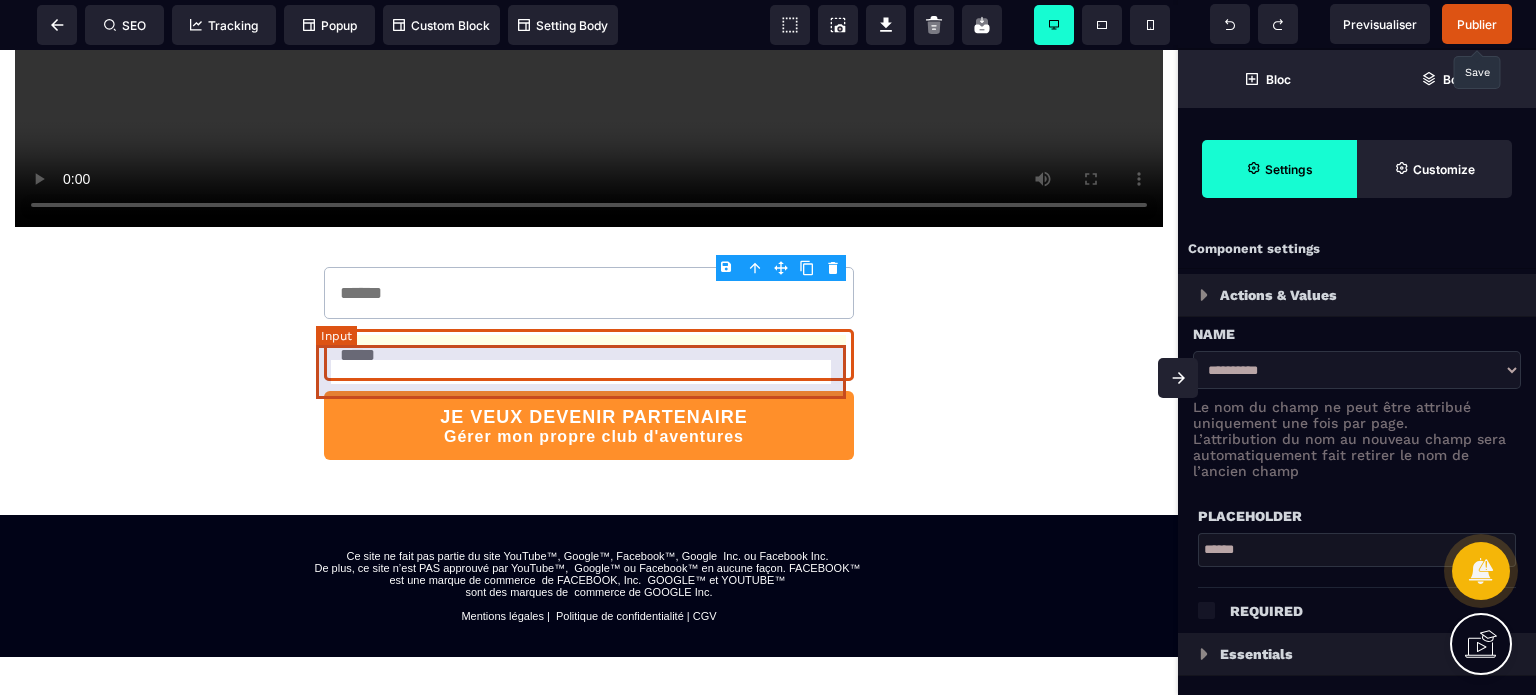select on "**" 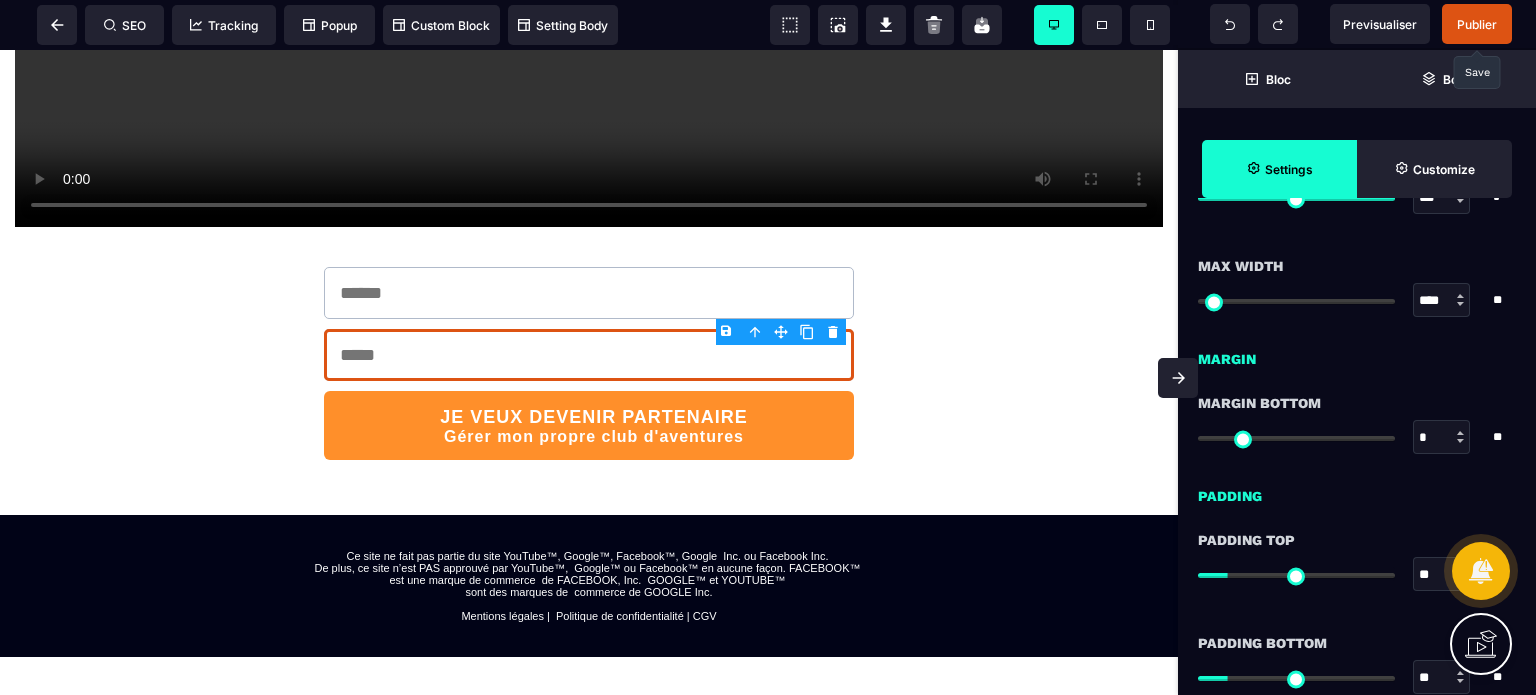 scroll, scrollTop: 1353, scrollLeft: 0, axis: vertical 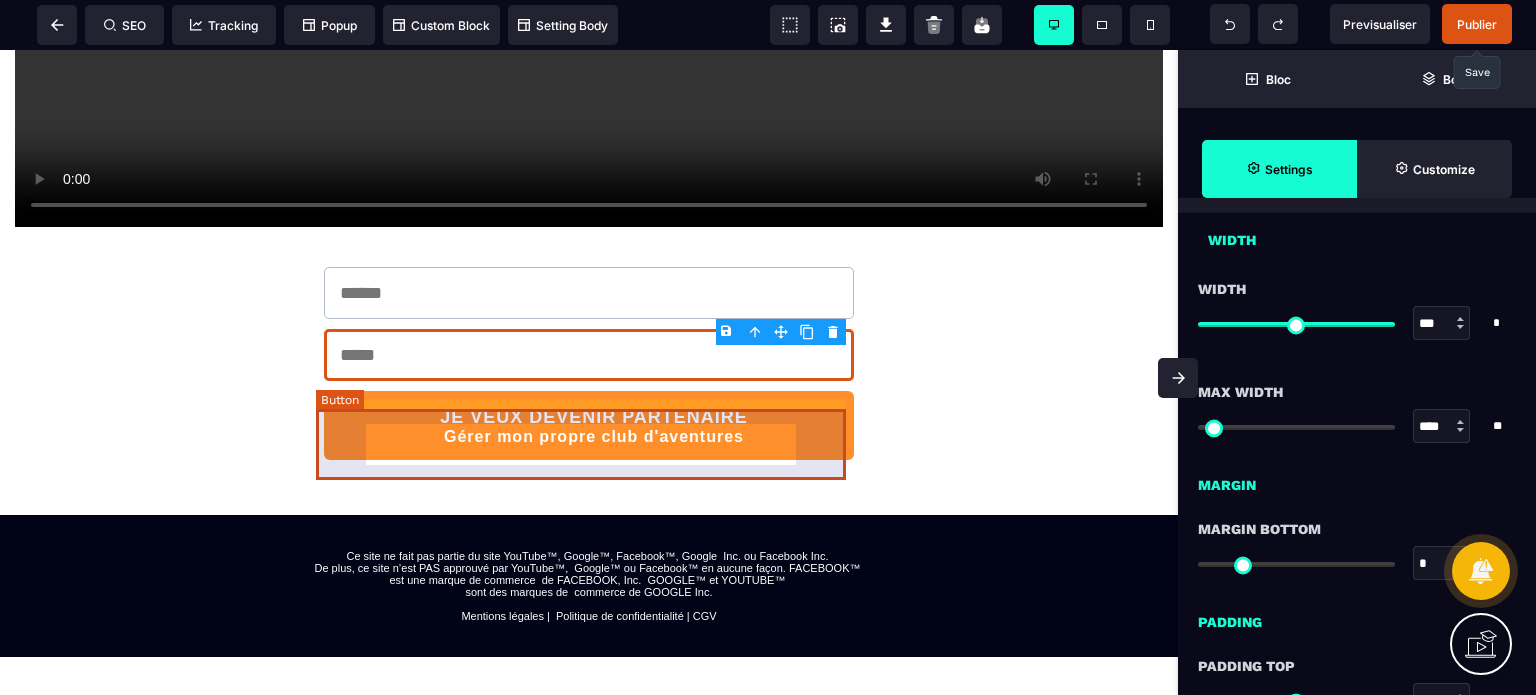 click on "JE VEUX DEVENIR PARTENAIRE Gérer mon propre club d'aventures" at bounding box center (584, 425) 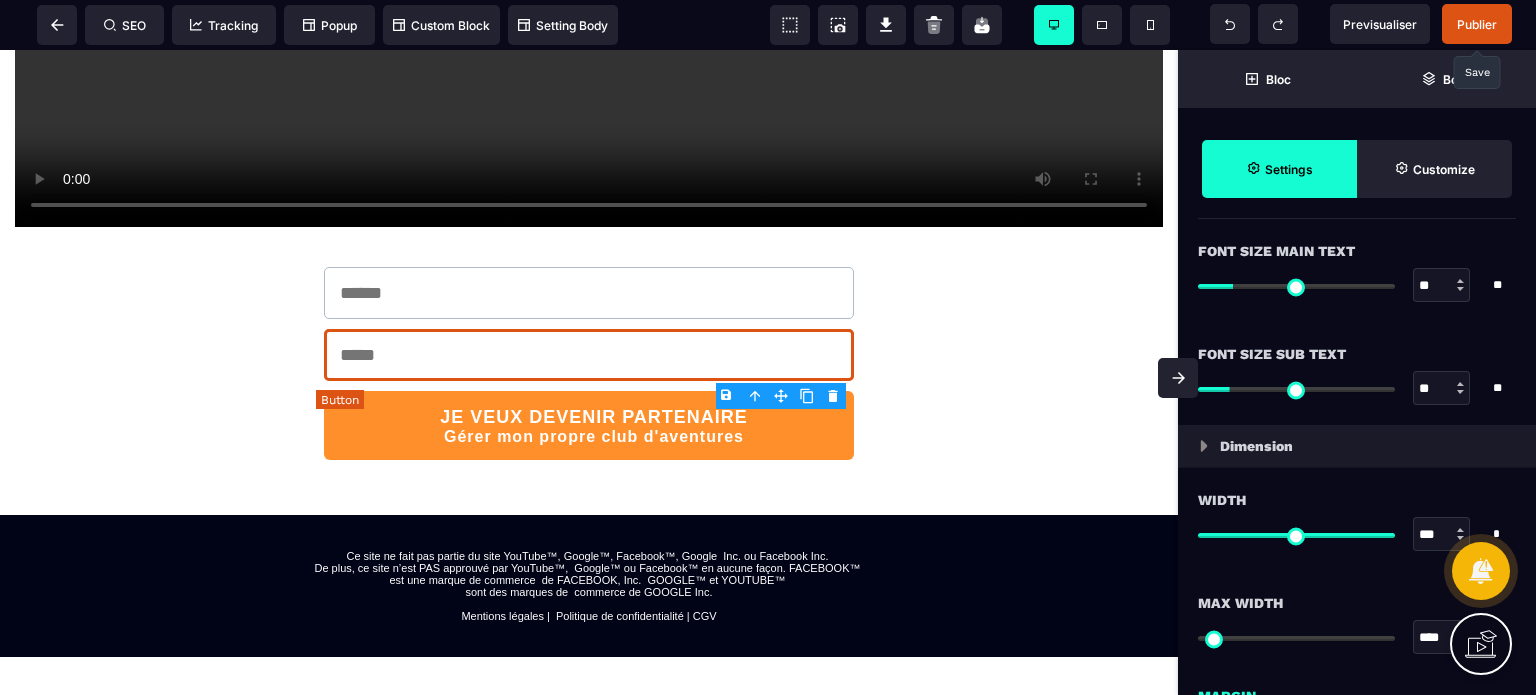 scroll, scrollTop: 0, scrollLeft: 0, axis: both 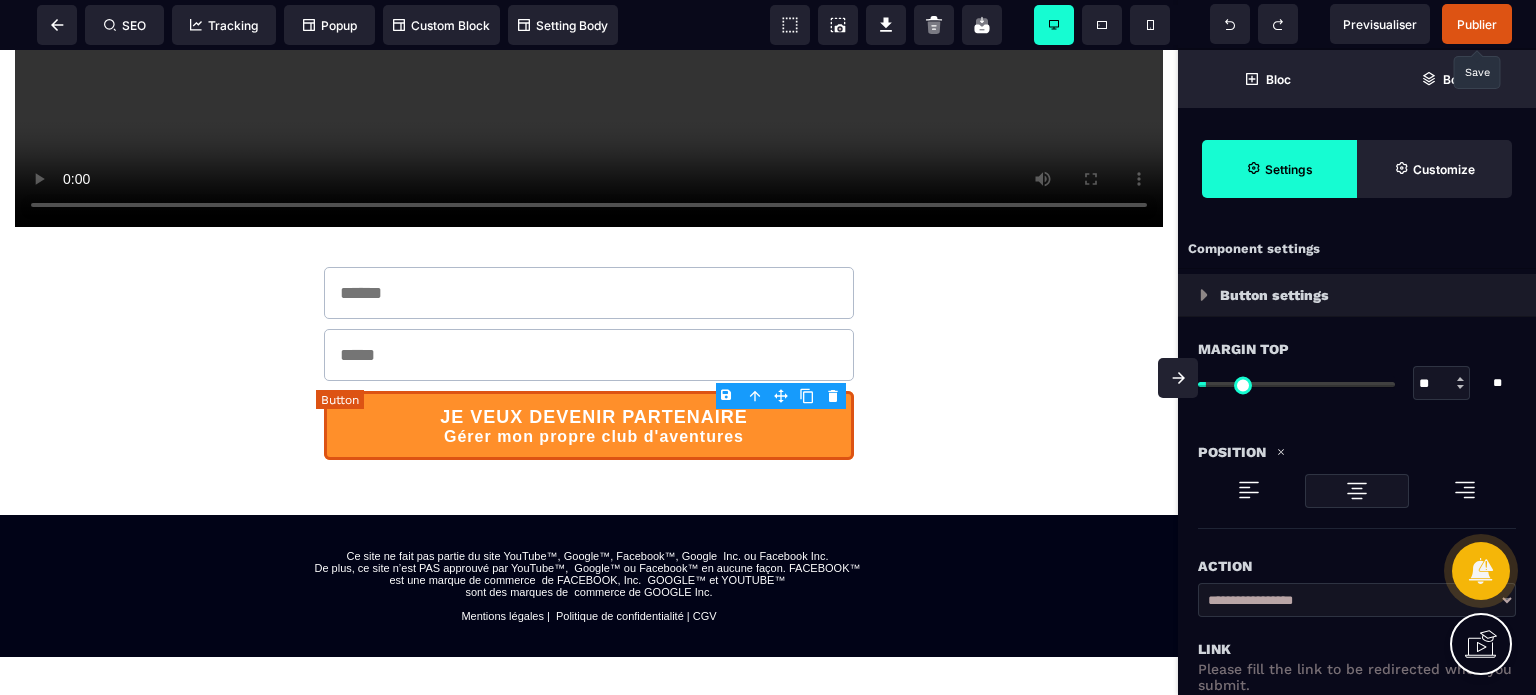 click on "JE VEUX DEVENIR PARTENAIRE Gérer mon propre club d'aventures" at bounding box center (586, 425) 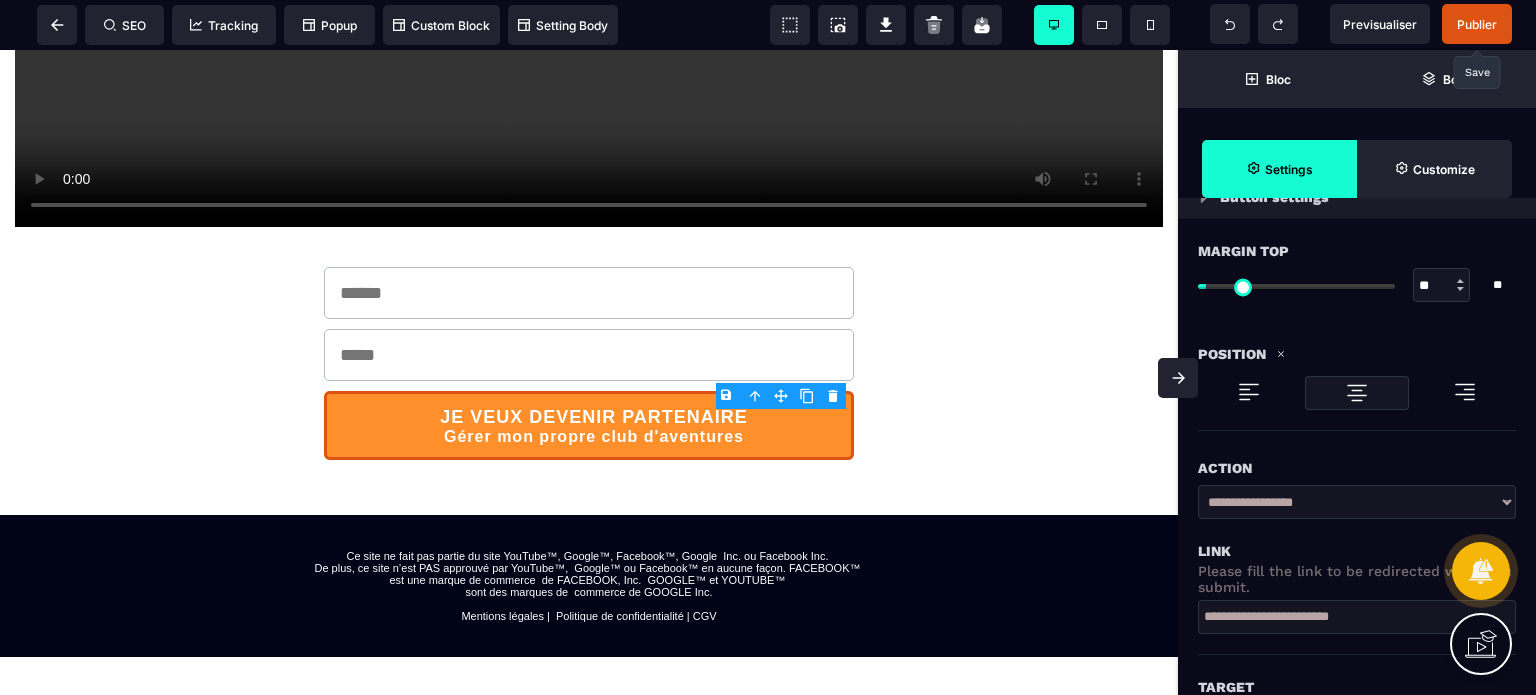 scroll, scrollTop: 0, scrollLeft: 0, axis: both 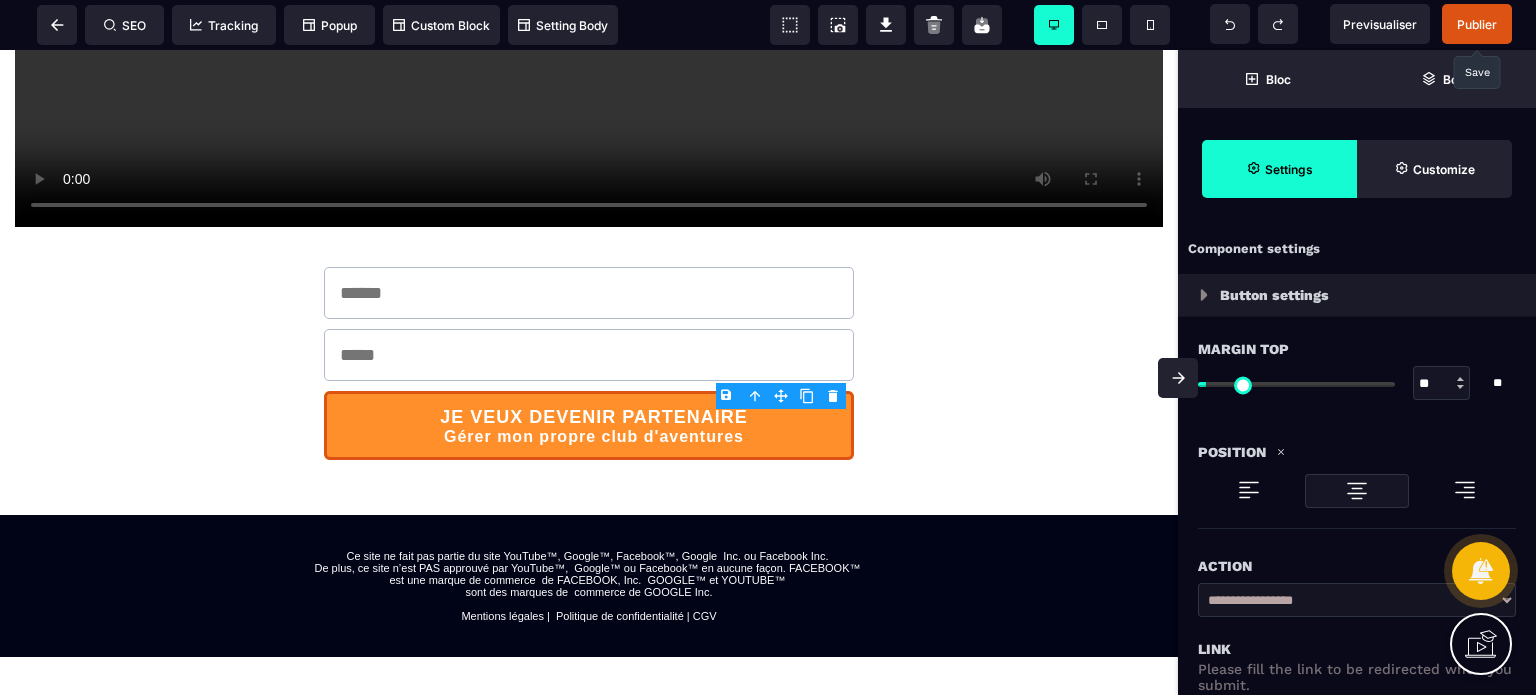 click on "Button settings" at bounding box center (1357, 295) 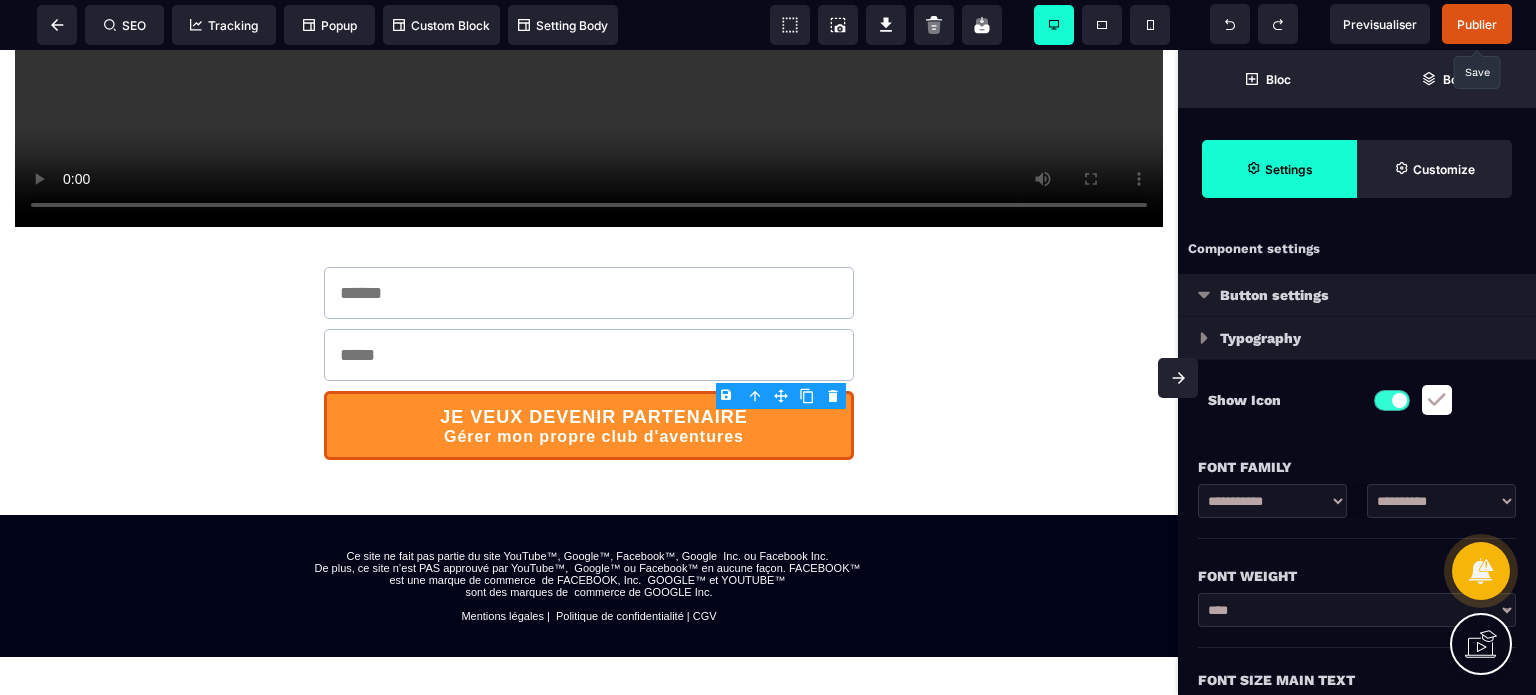 type on "**" 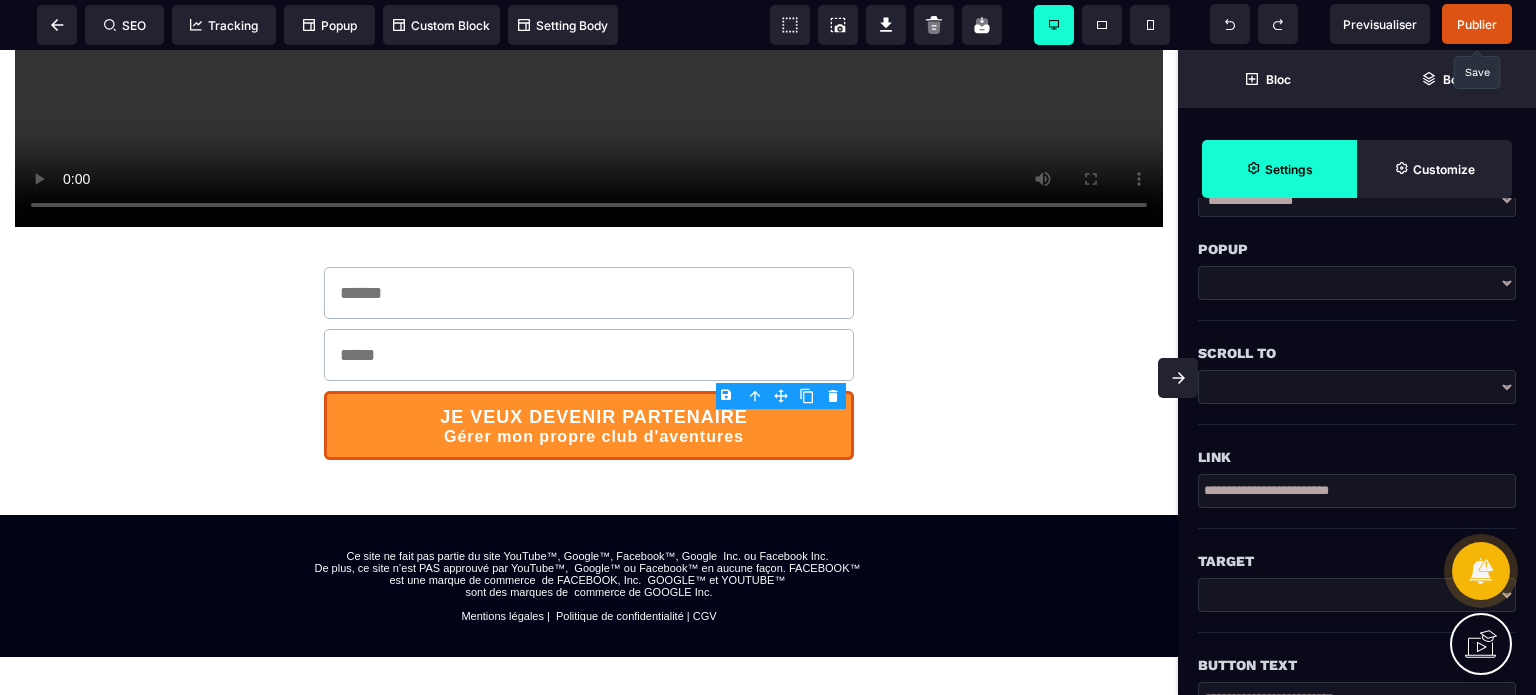 scroll, scrollTop: 500, scrollLeft: 0, axis: vertical 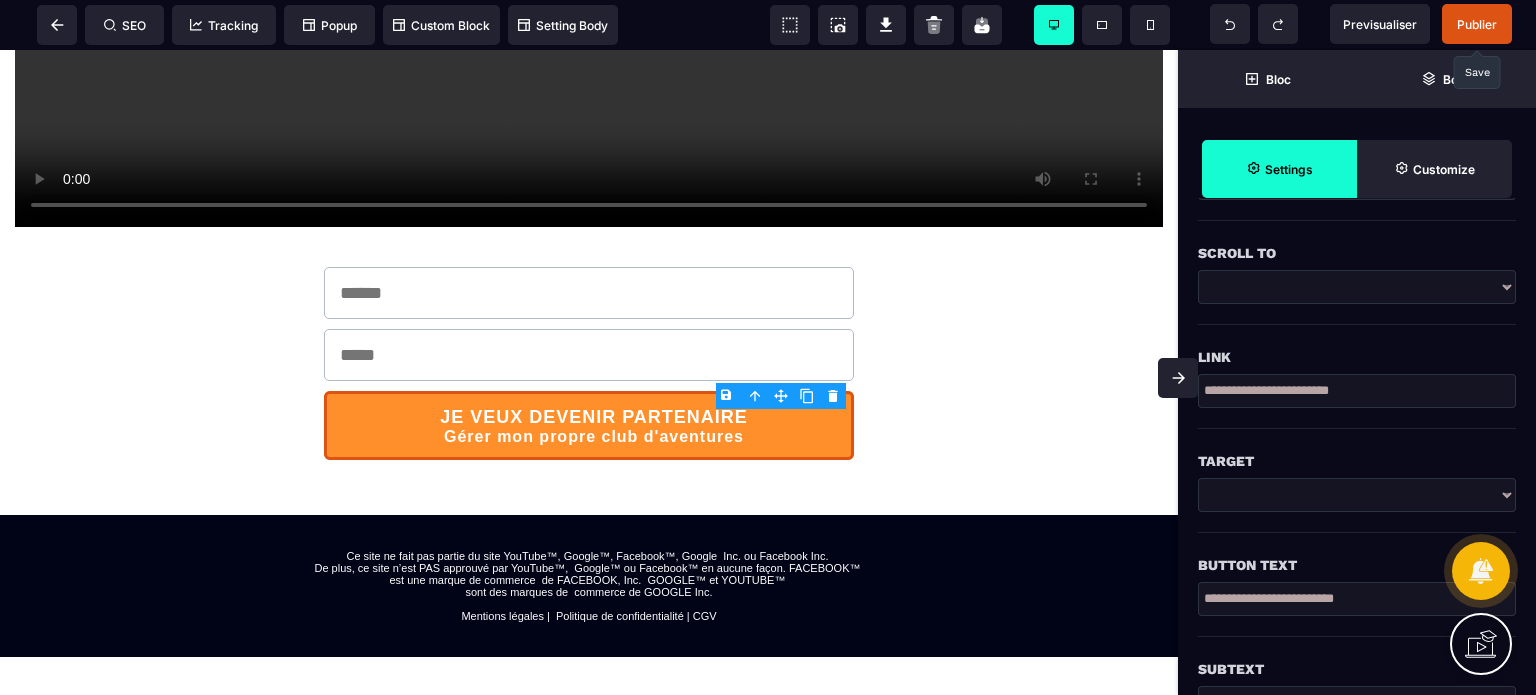 click on "**********" at bounding box center [1357, 495] 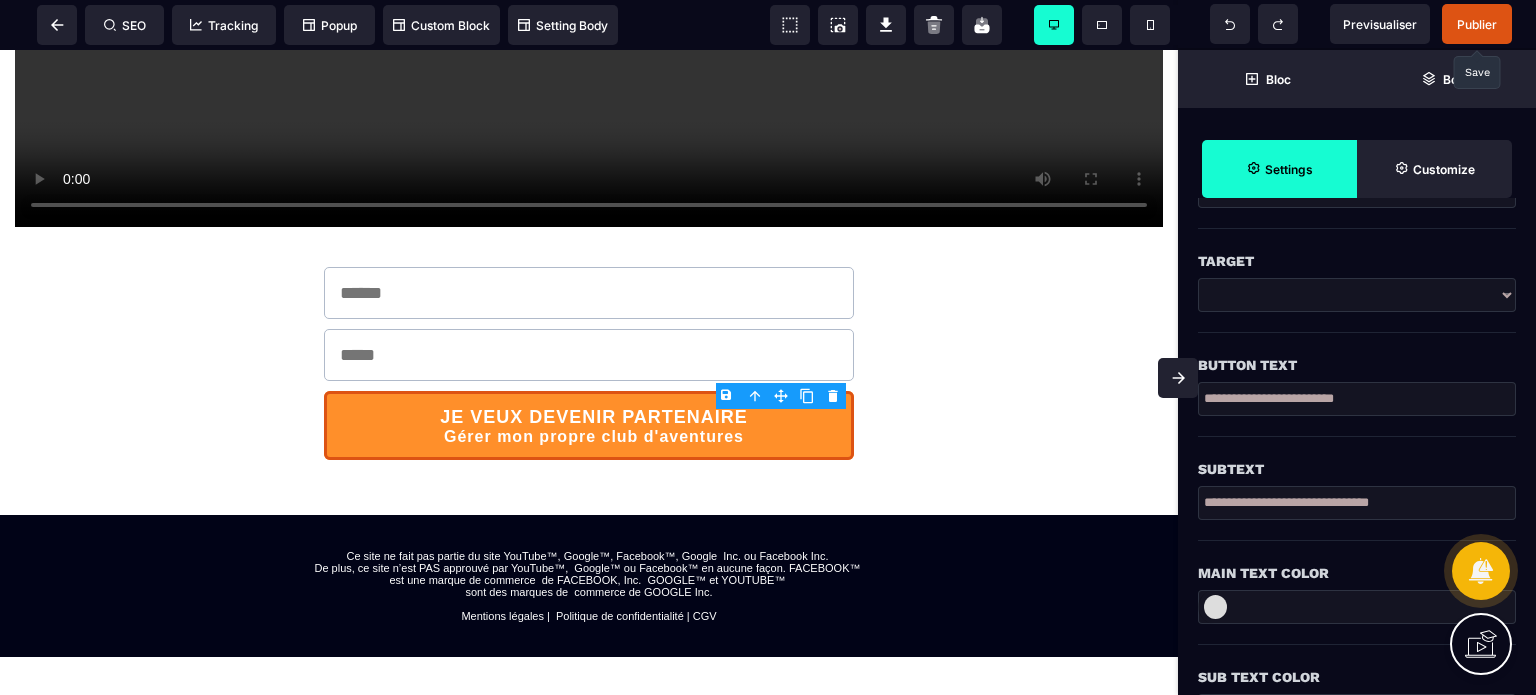 scroll, scrollTop: 500, scrollLeft: 0, axis: vertical 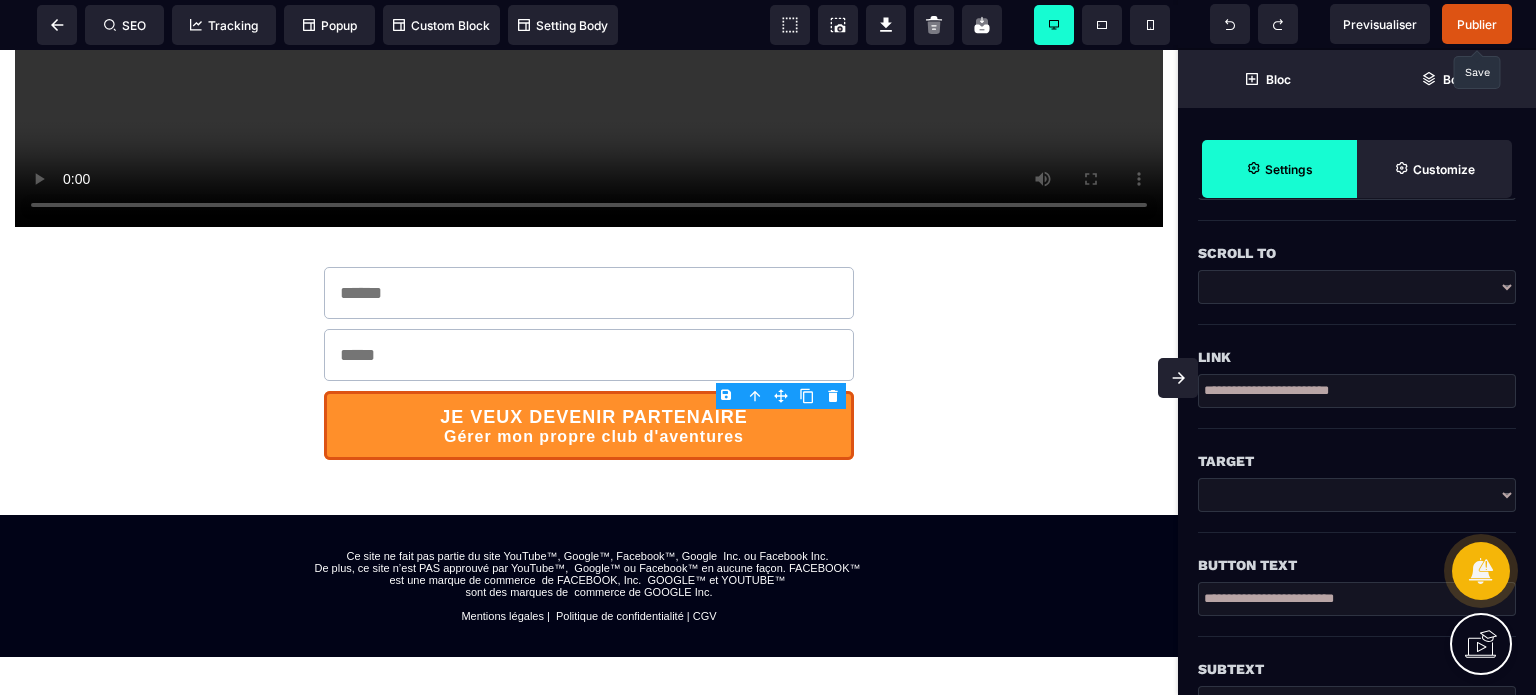 click on "**********" at bounding box center (1357, 495) 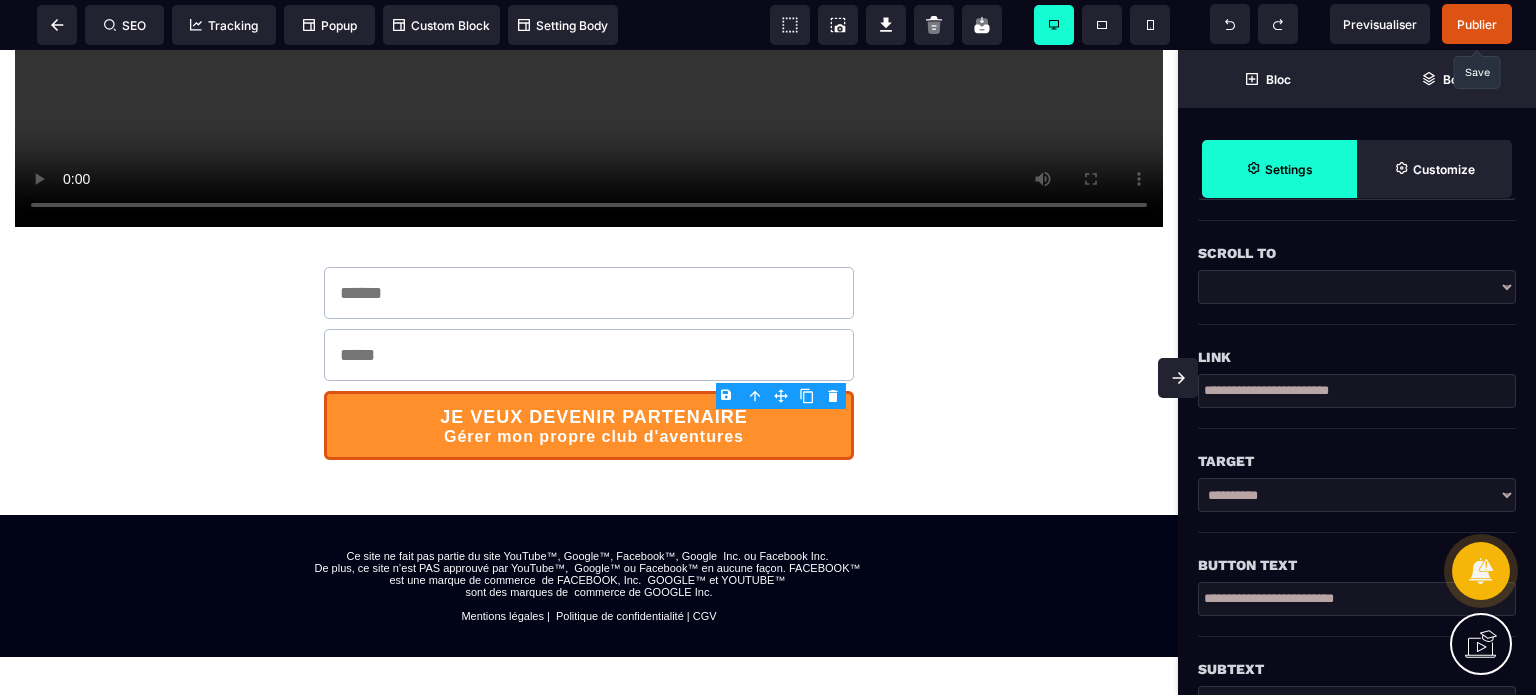 click on "**********" at bounding box center [1357, 495] 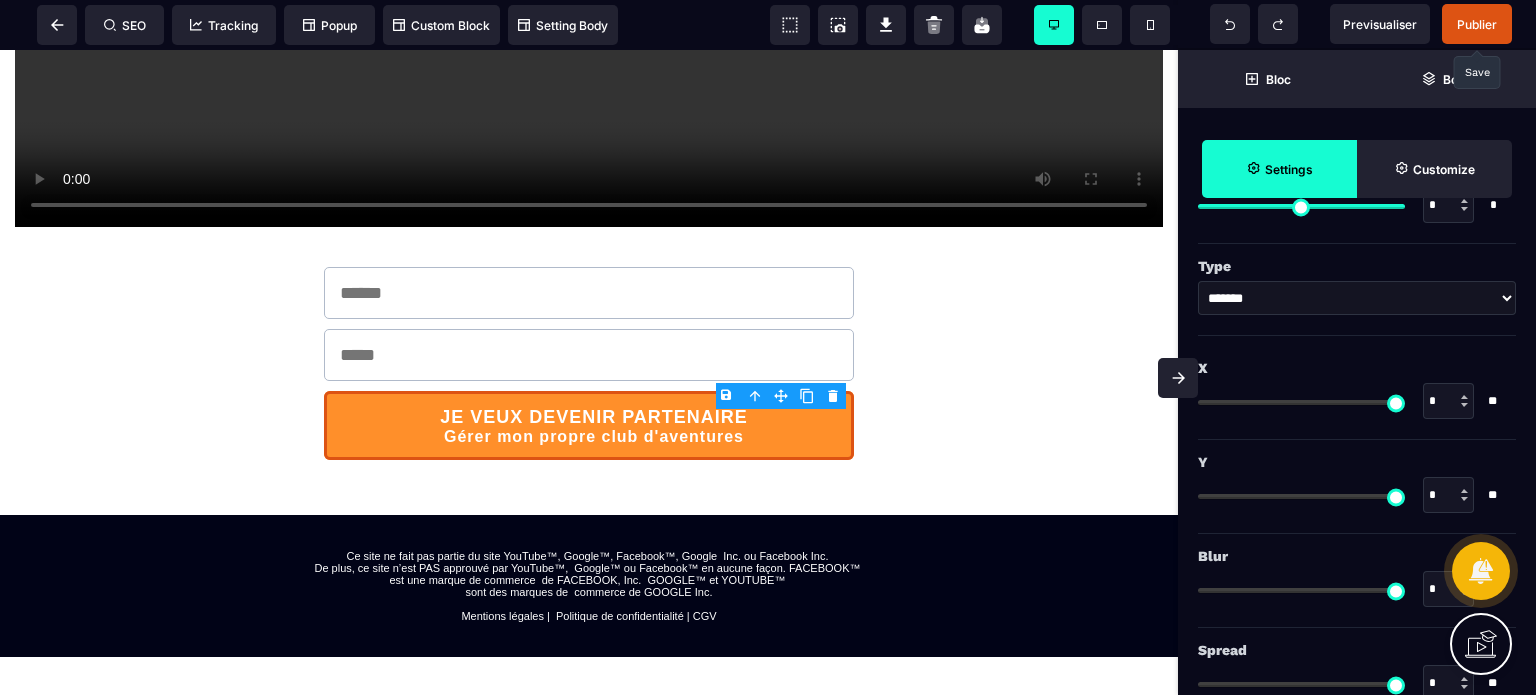 scroll, scrollTop: 3600, scrollLeft: 0, axis: vertical 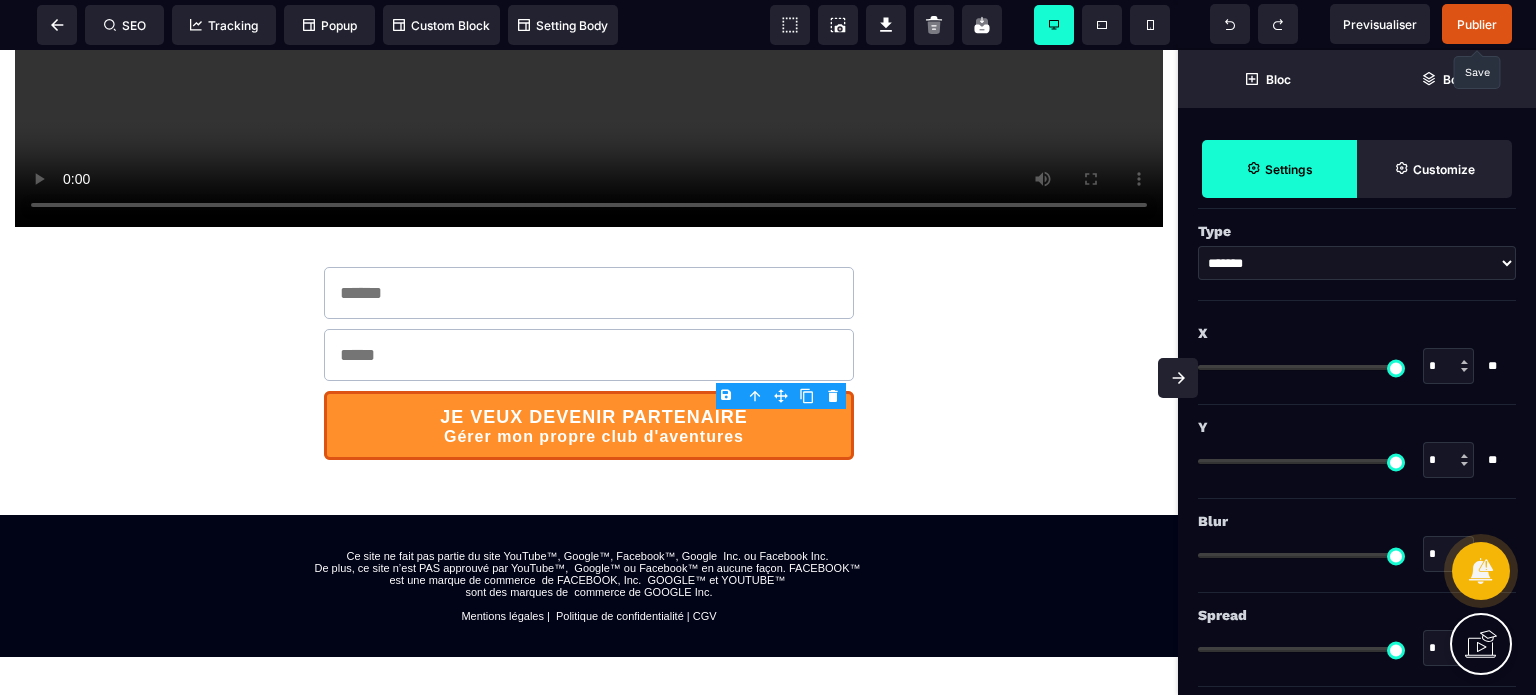 click on "******* * ******" at bounding box center (1357, 263) 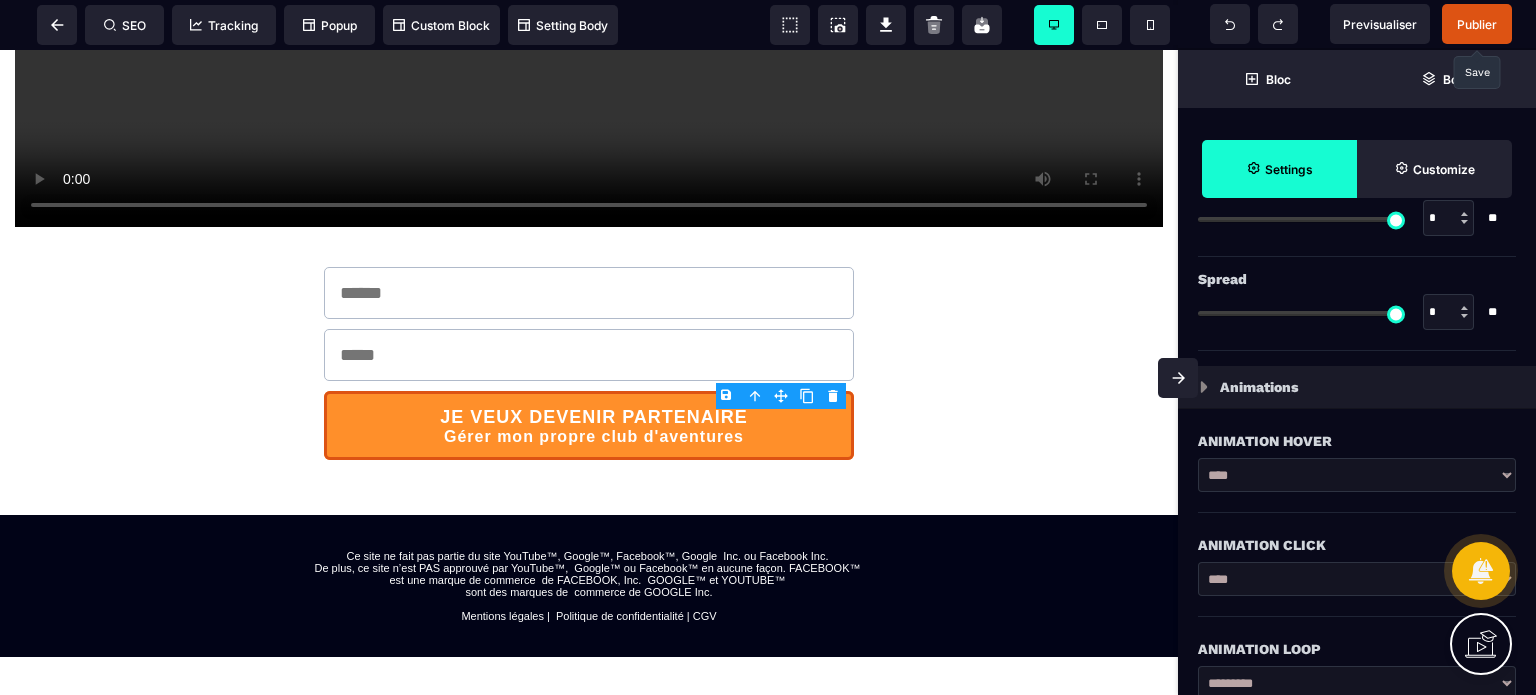 scroll, scrollTop: 3972, scrollLeft: 0, axis: vertical 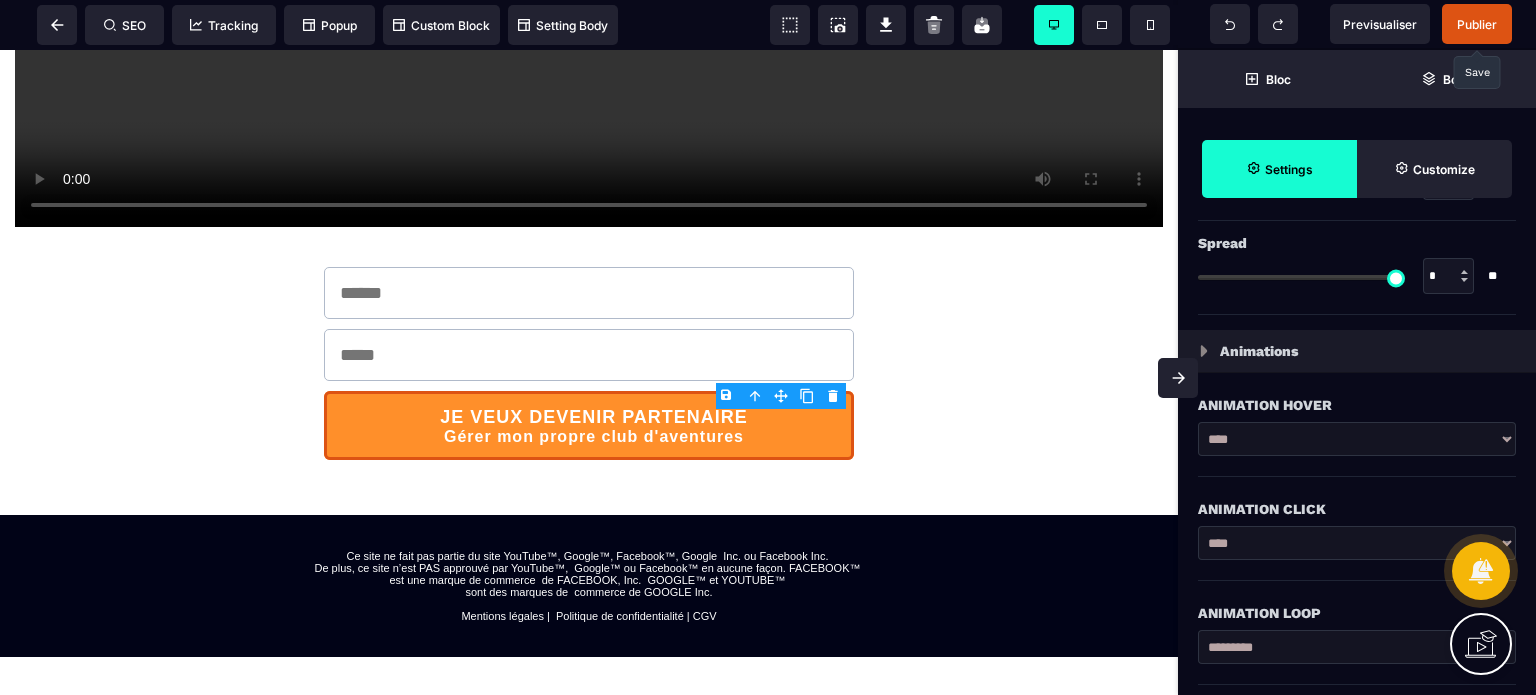 click 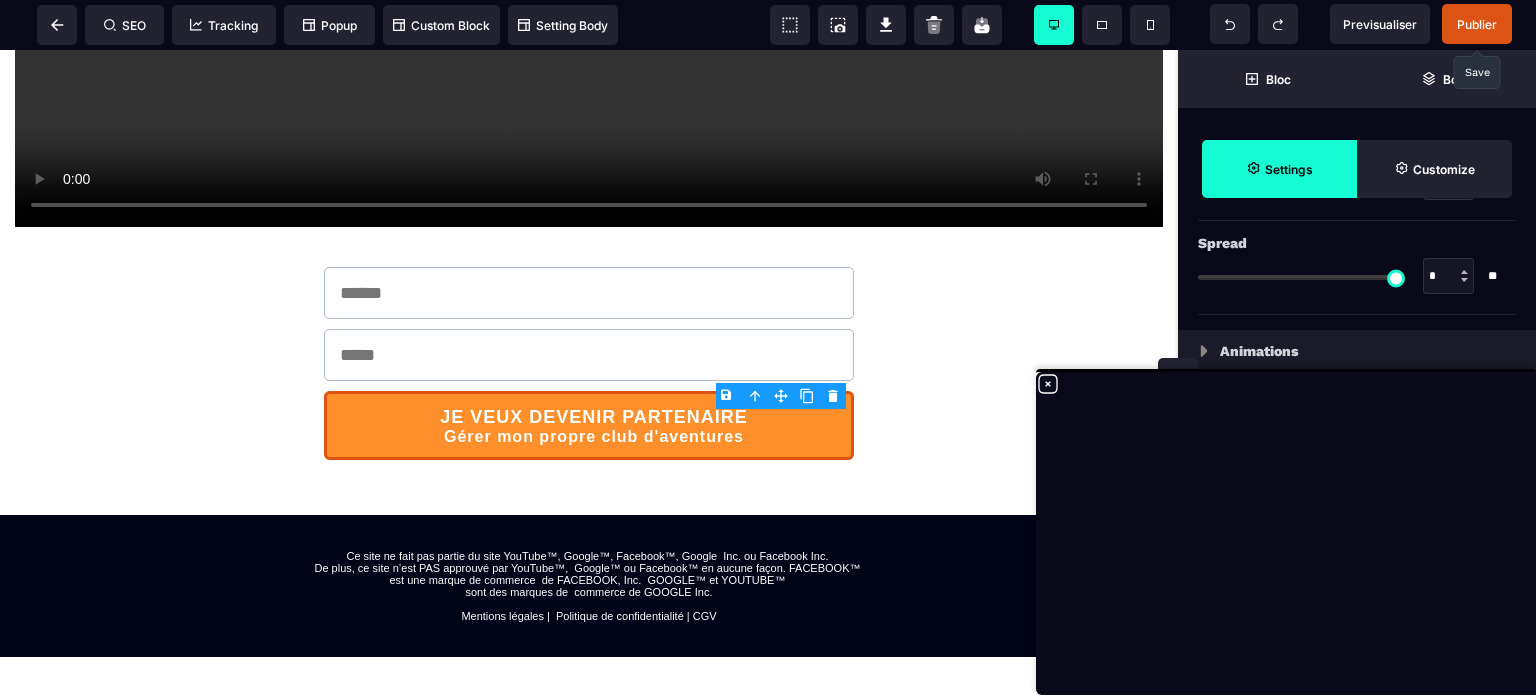 click 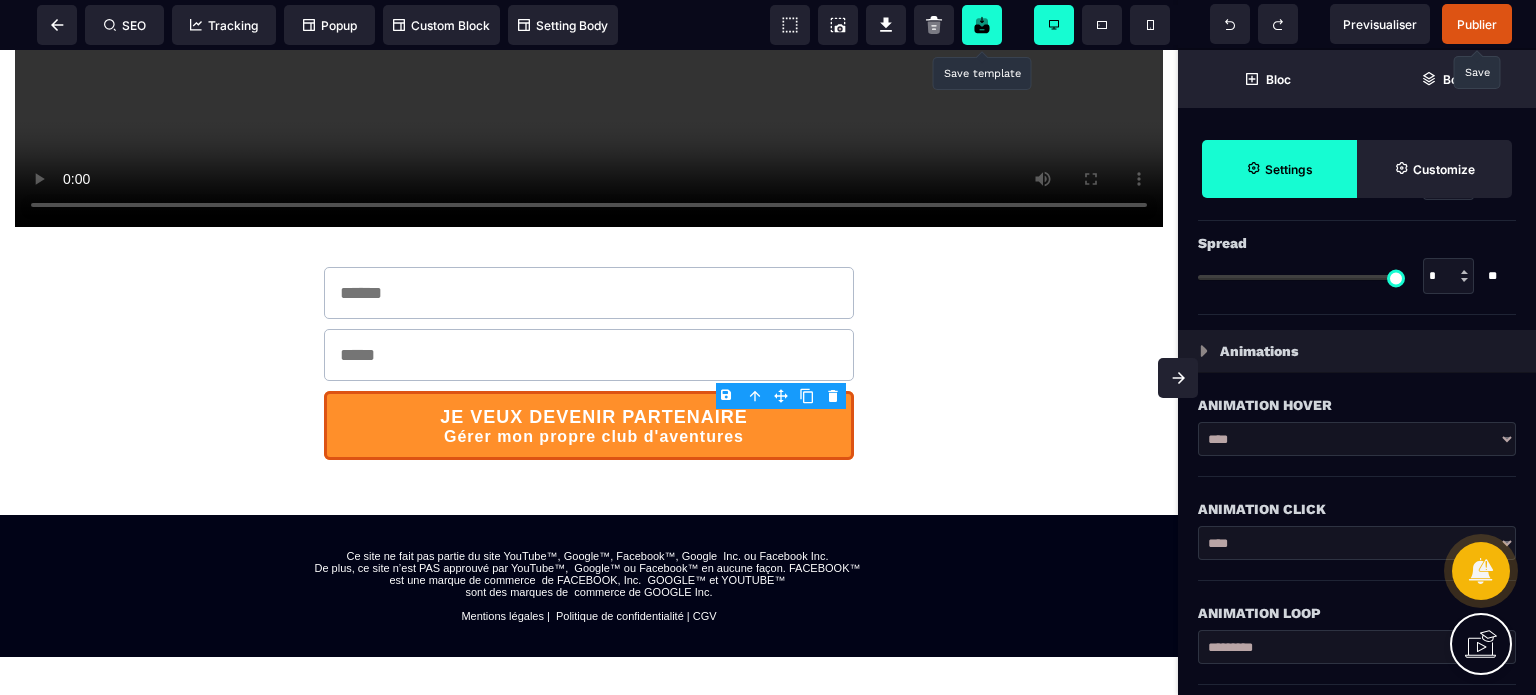 click 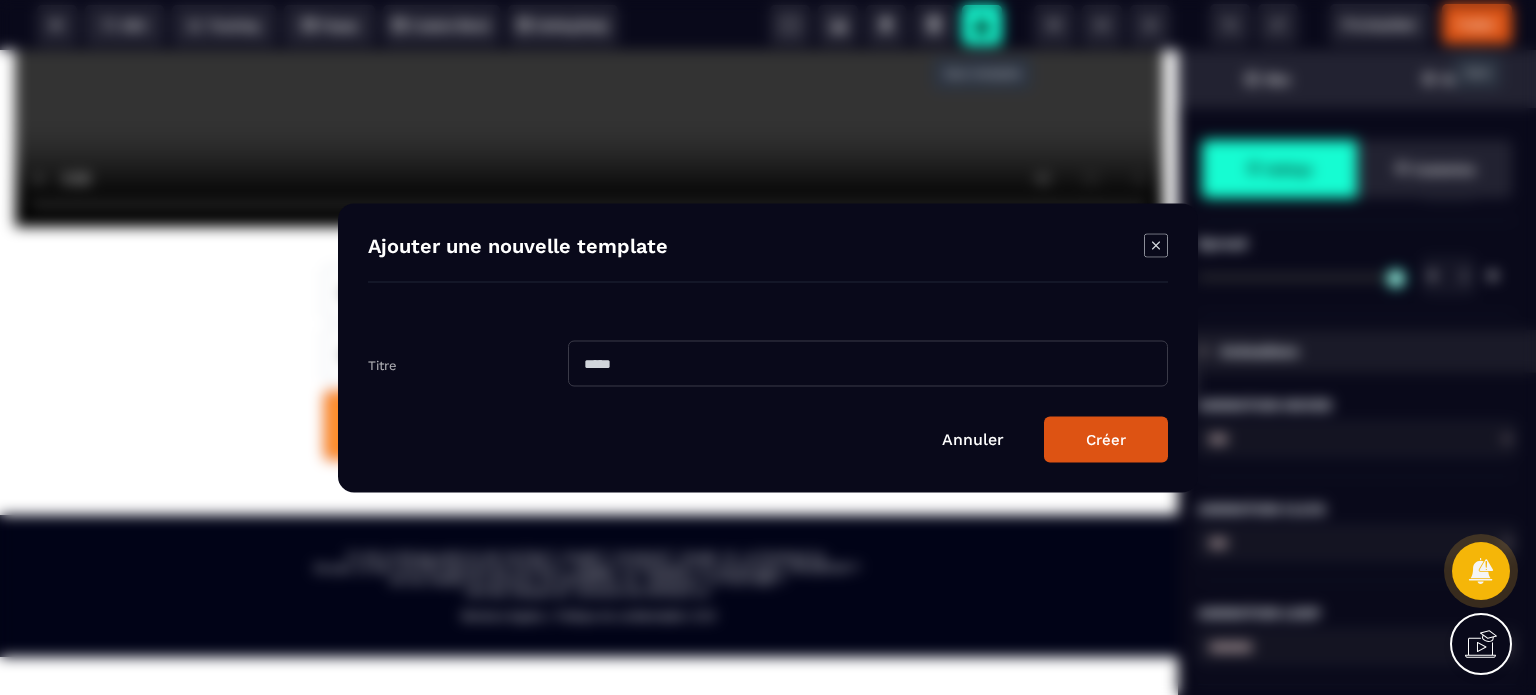click 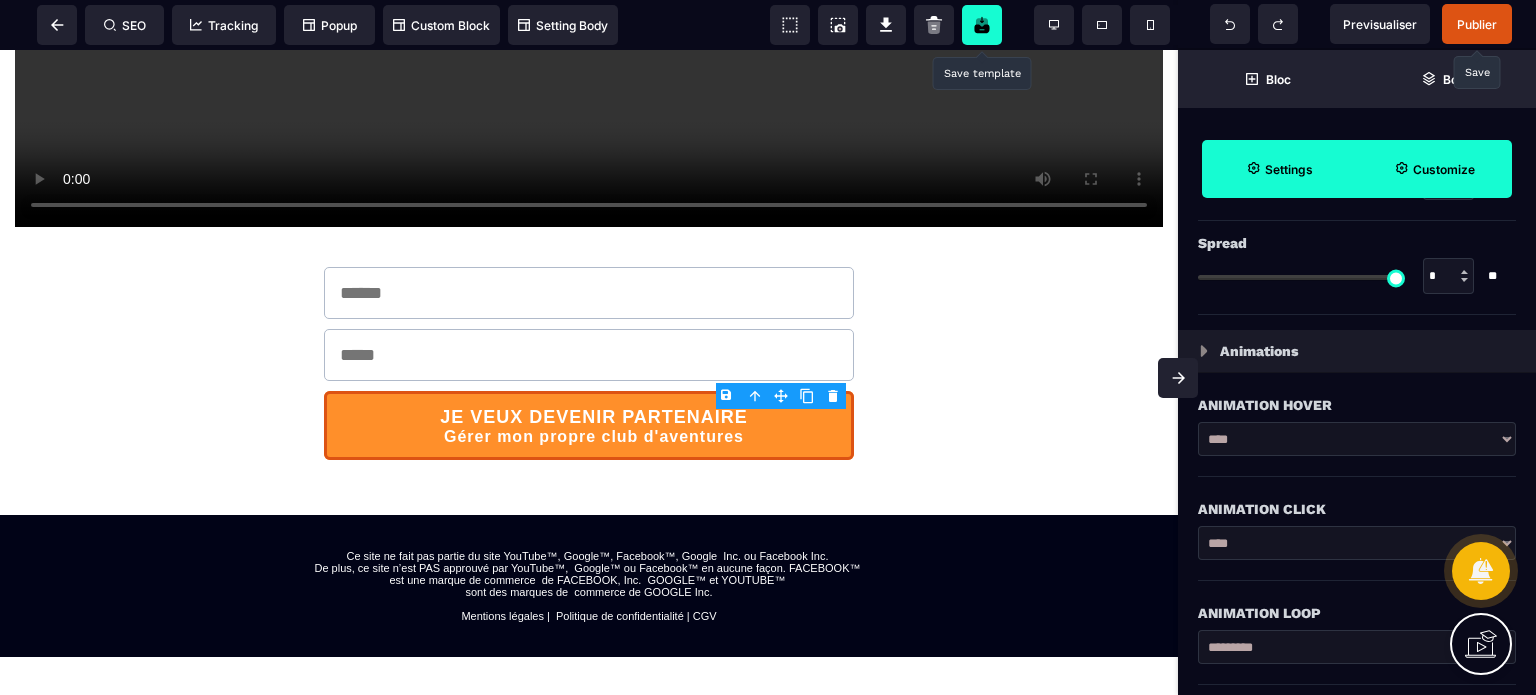 click on "Customize" at bounding box center (1444, 169) 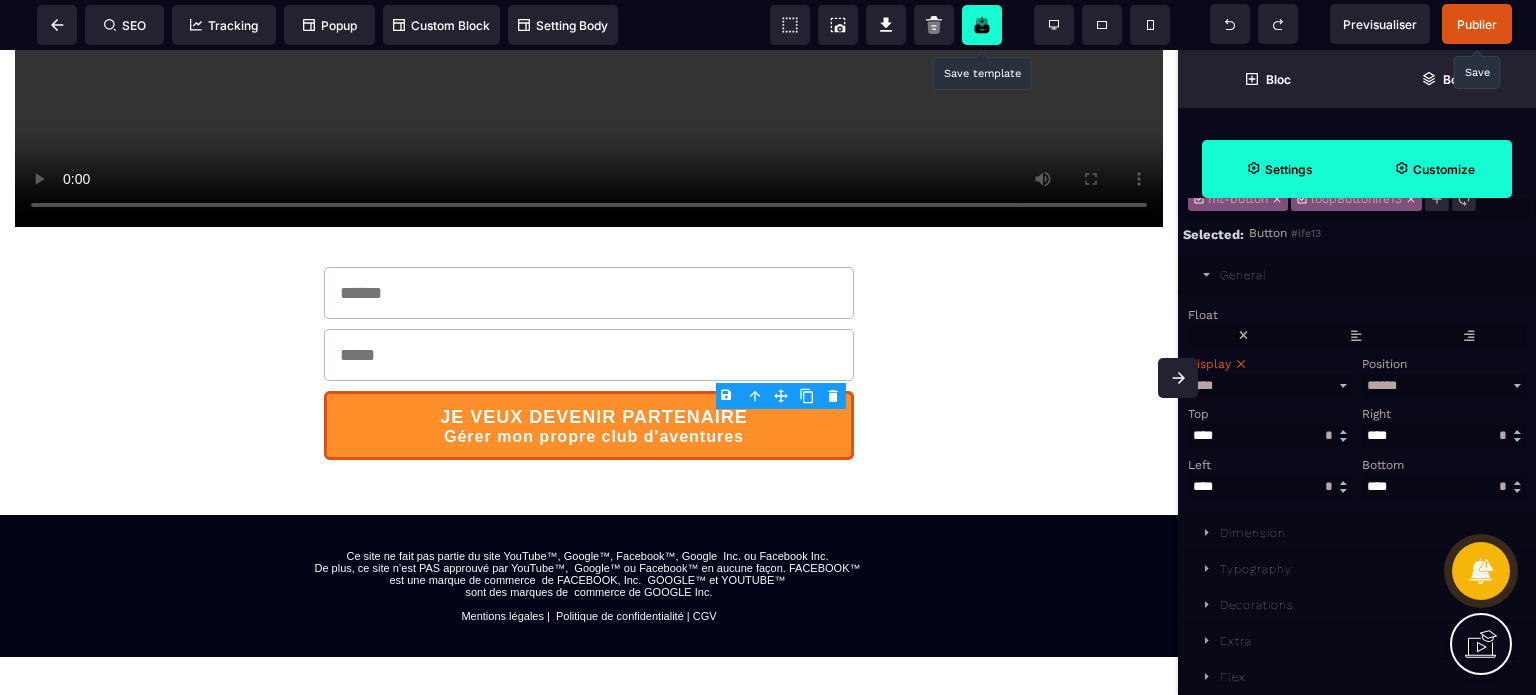 click on "Settings" at bounding box center [1289, 169] 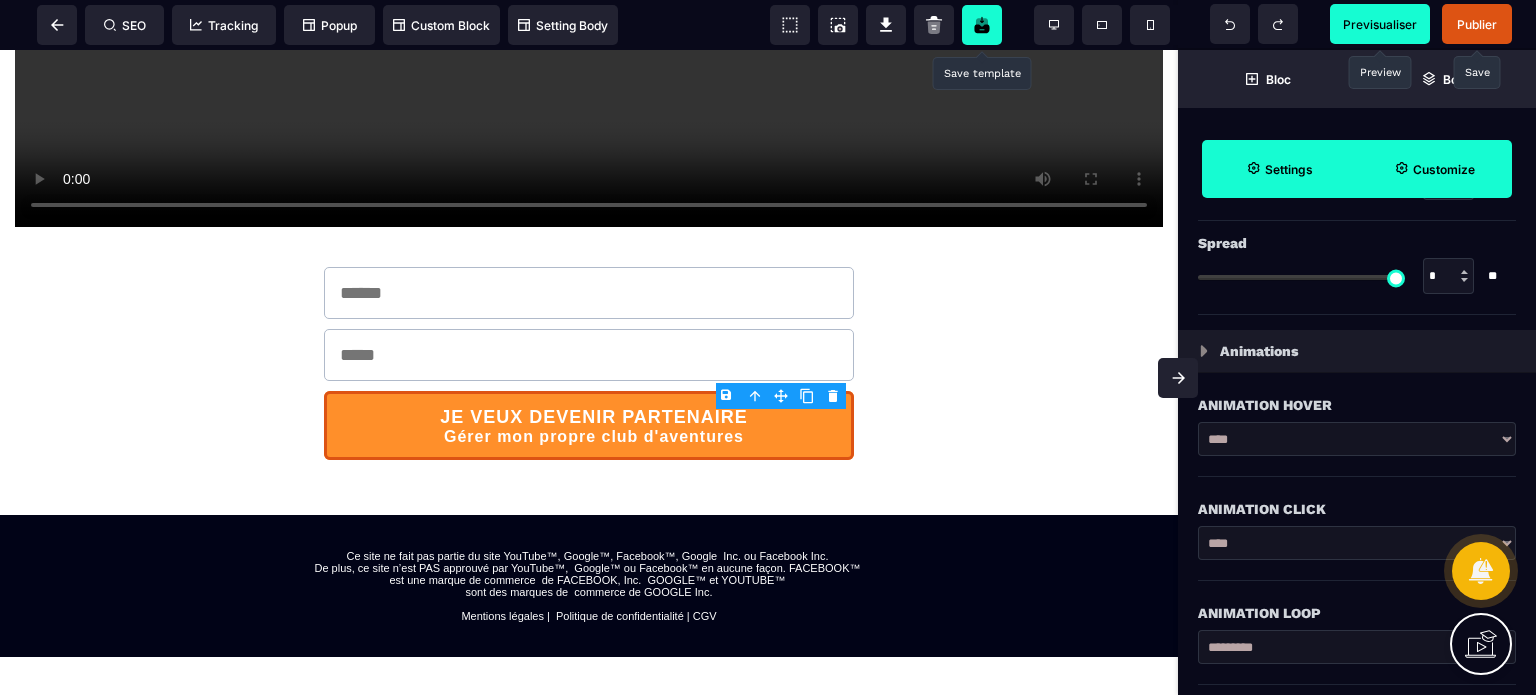 click on "Previsualiser" at bounding box center [1380, 24] 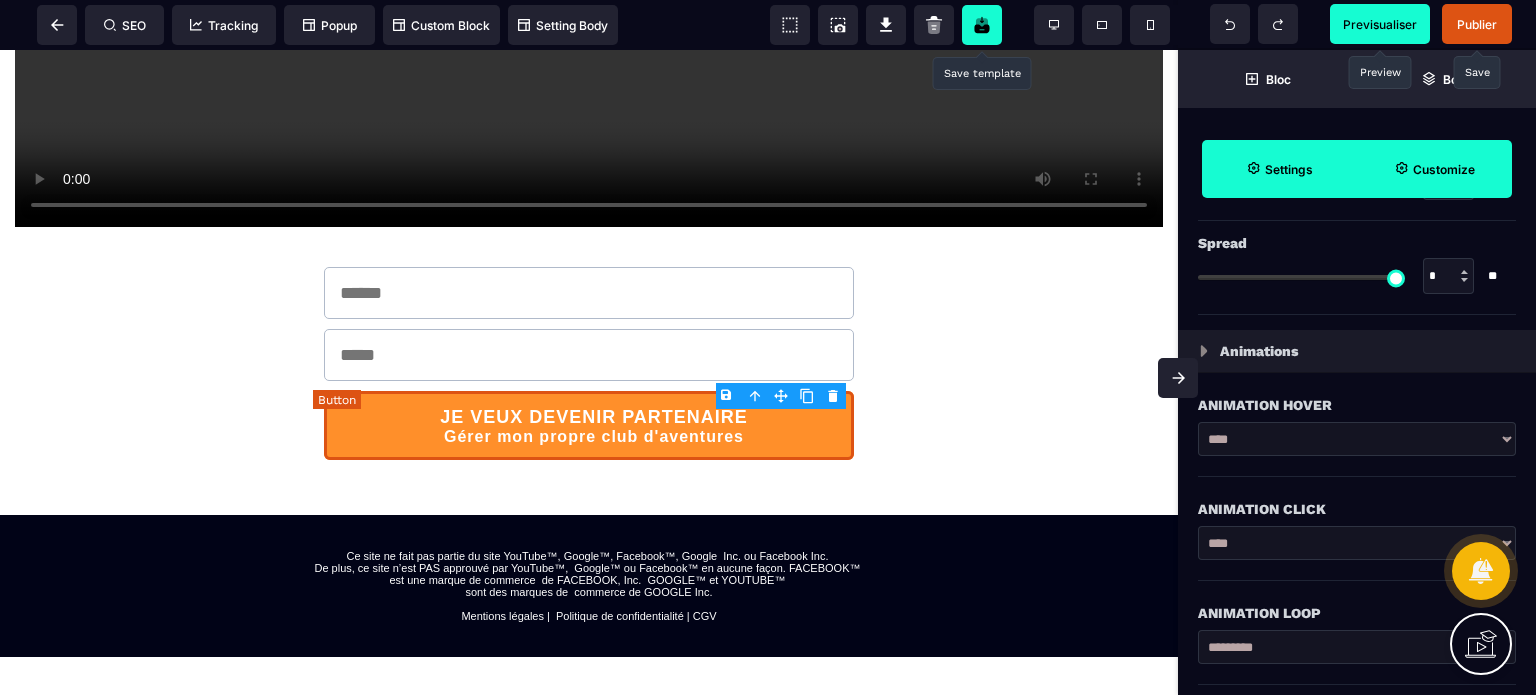 click on "JE VEUX DEVENIR PARTENAIRE Gérer mon propre club d'aventures" at bounding box center (588, 425) 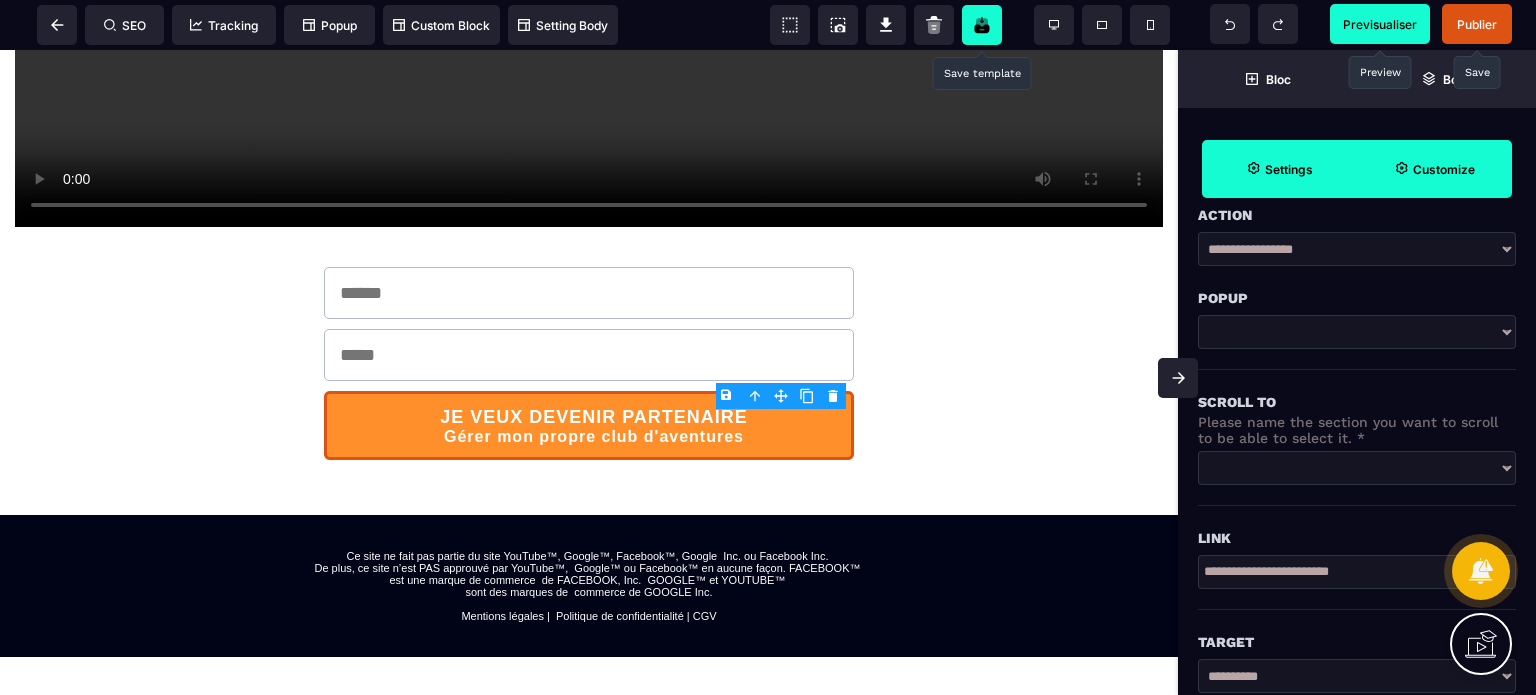 scroll, scrollTop: 272, scrollLeft: 0, axis: vertical 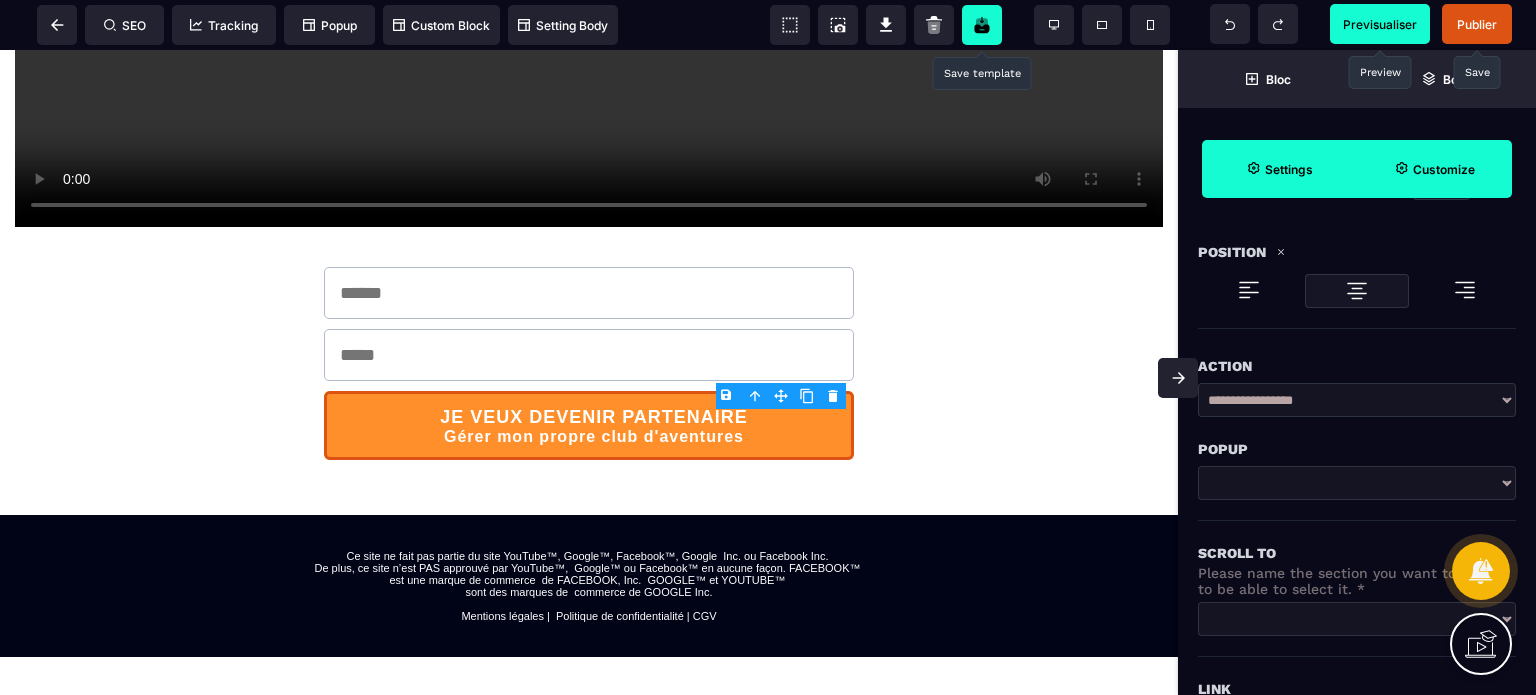 click on "**********" at bounding box center (1357, 400) 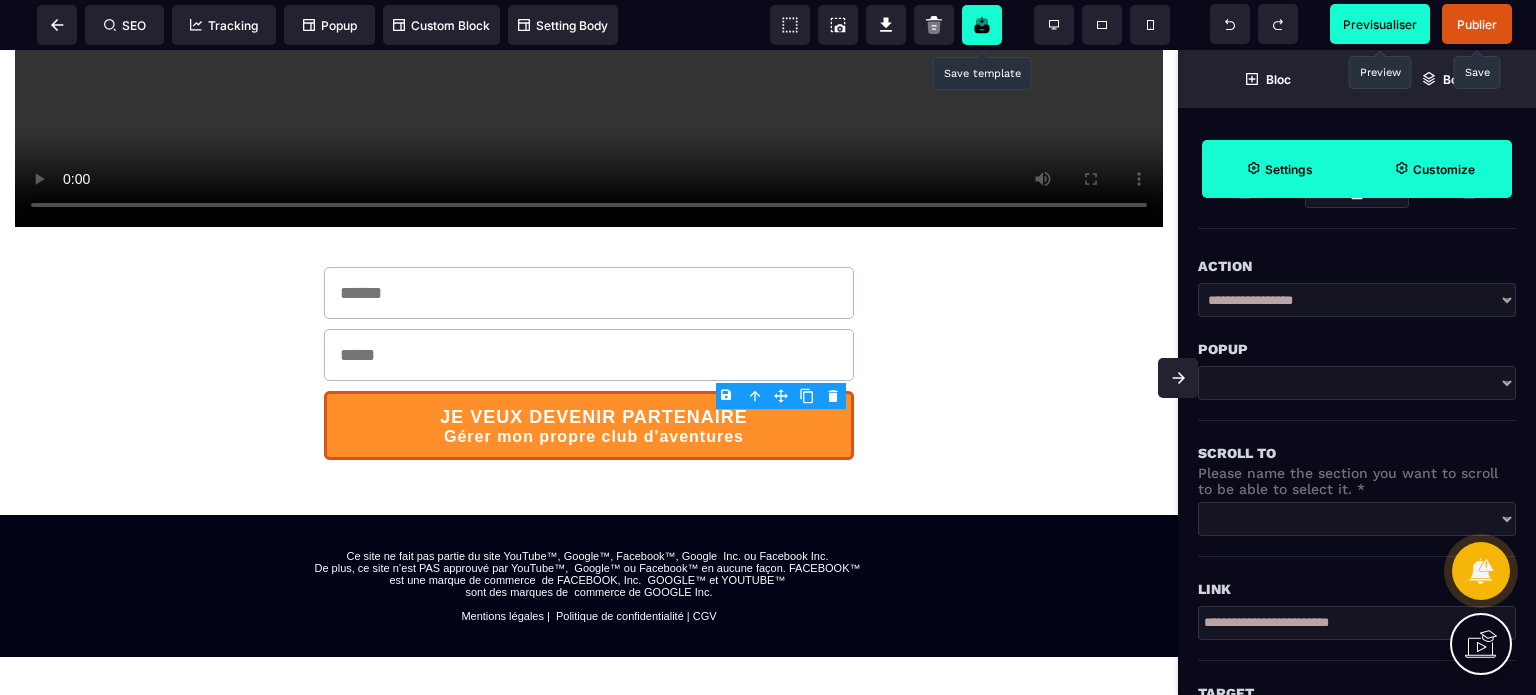click at bounding box center (1357, 383) 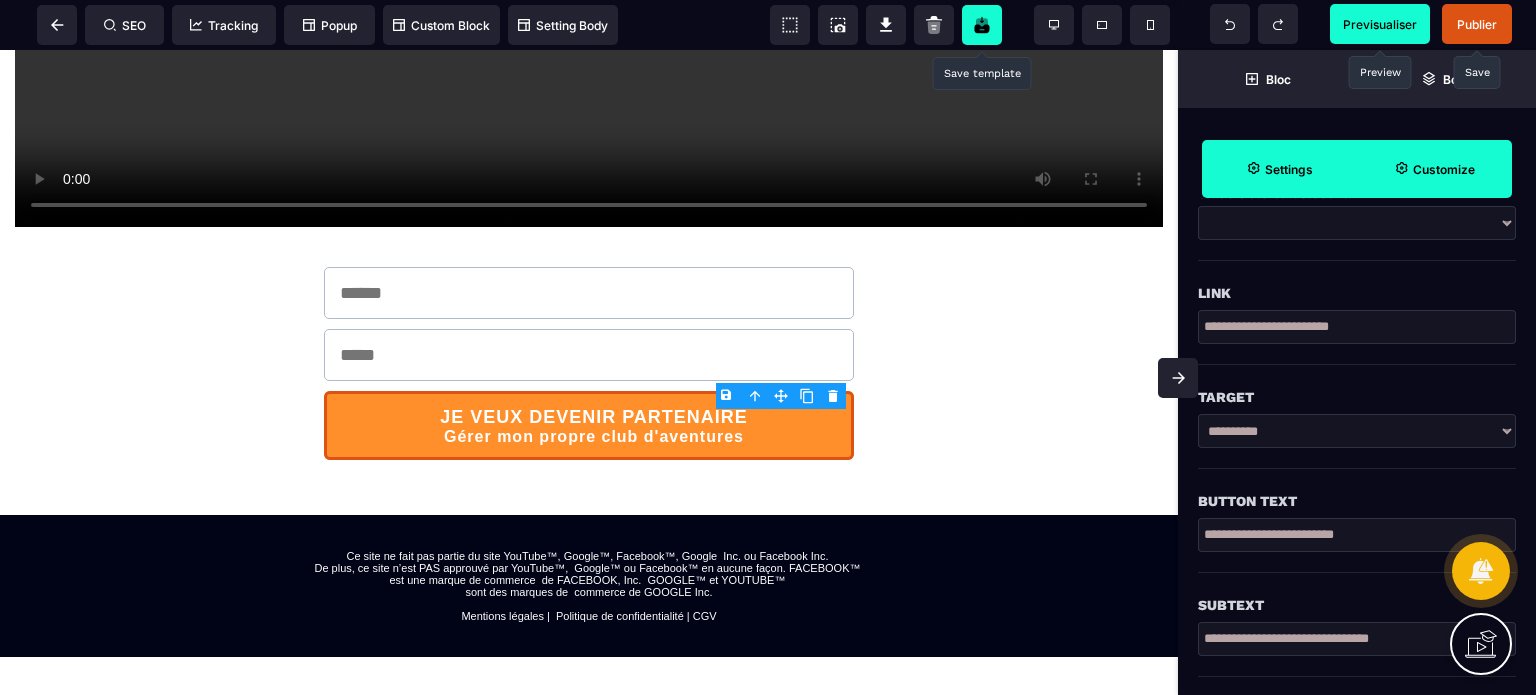 scroll, scrollTop: 600, scrollLeft: 0, axis: vertical 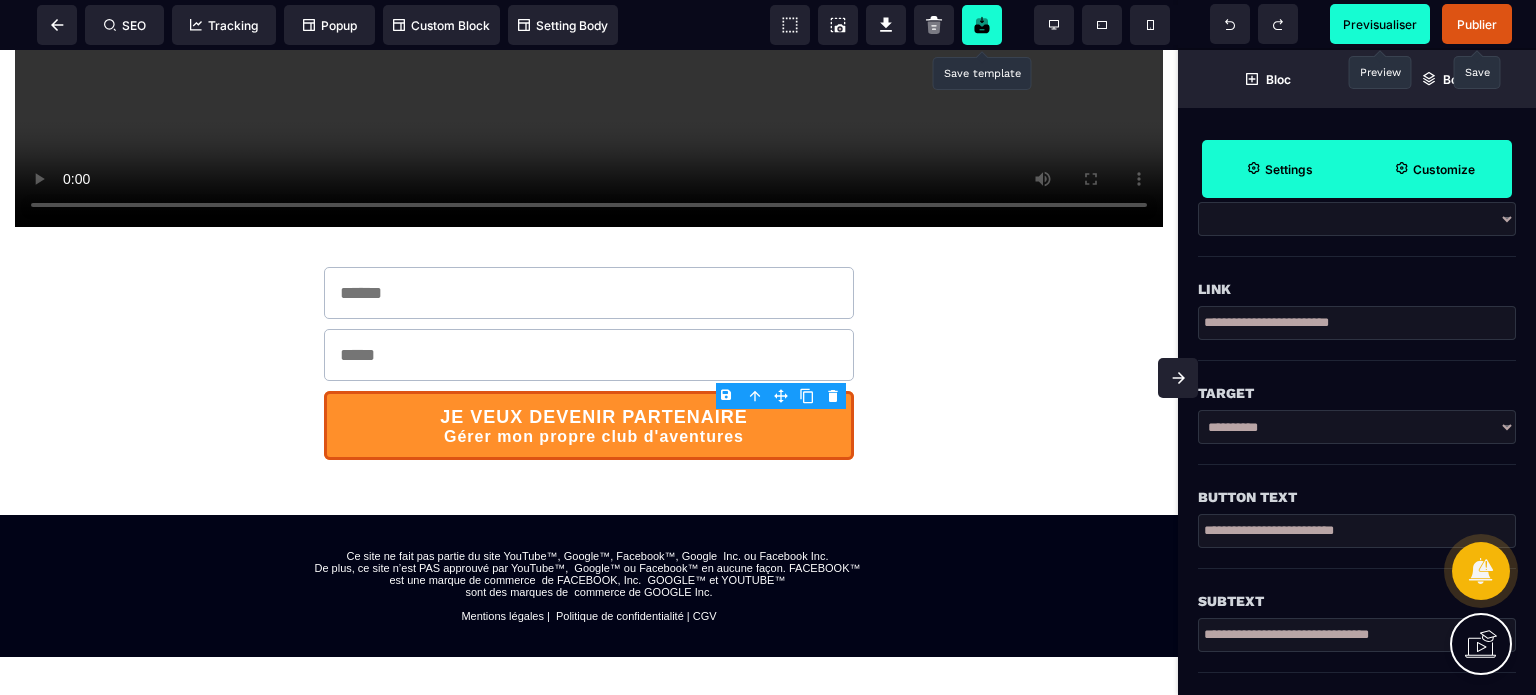 click on "**********" at bounding box center [1357, 427] 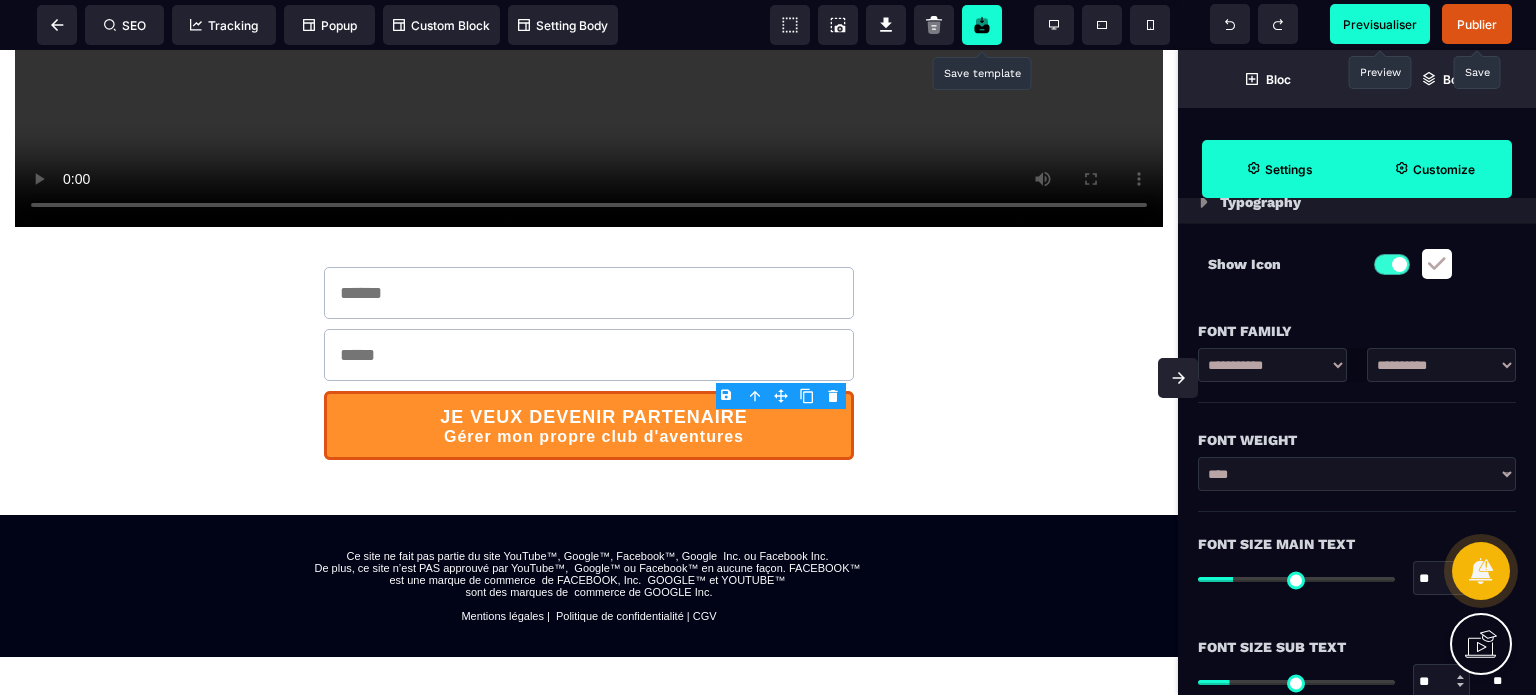 scroll, scrollTop: 1400, scrollLeft: 0, axis: vertical 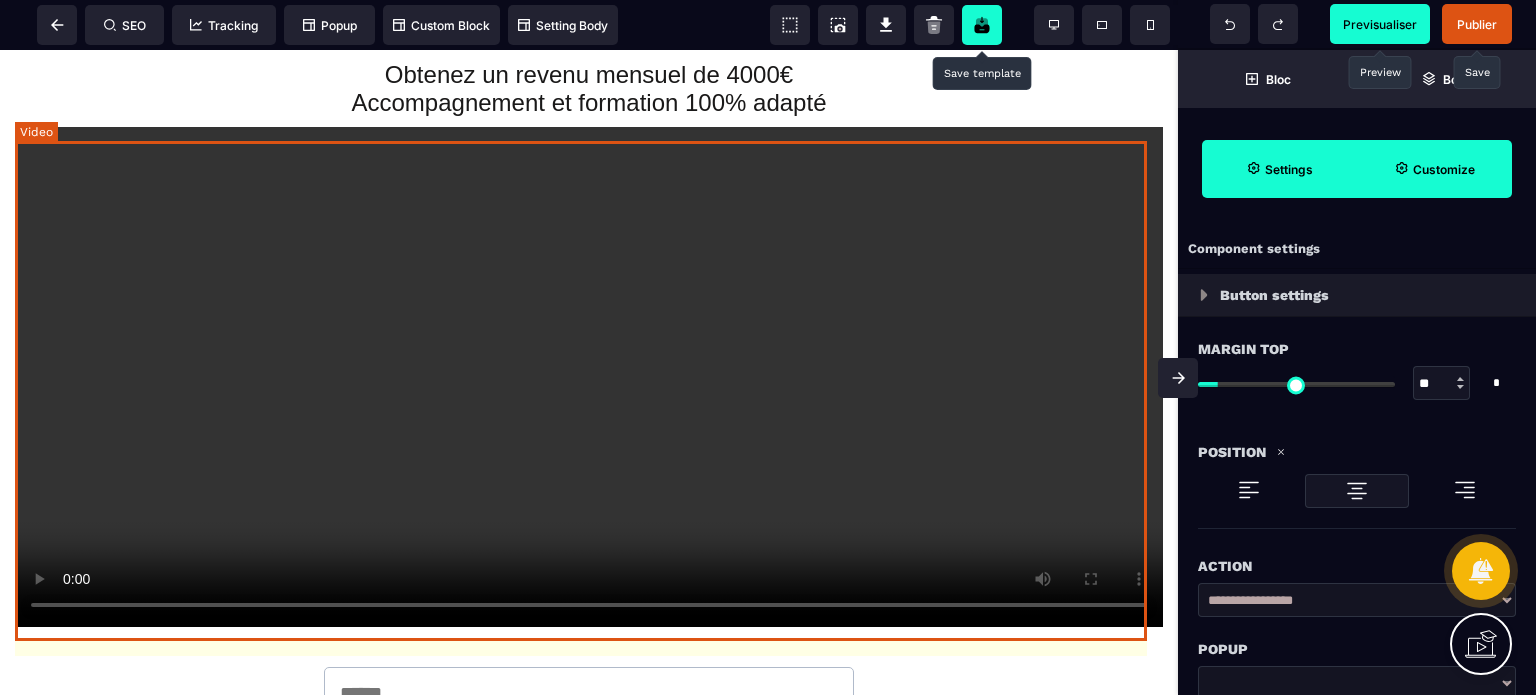 click at bounding box center (589, 377) 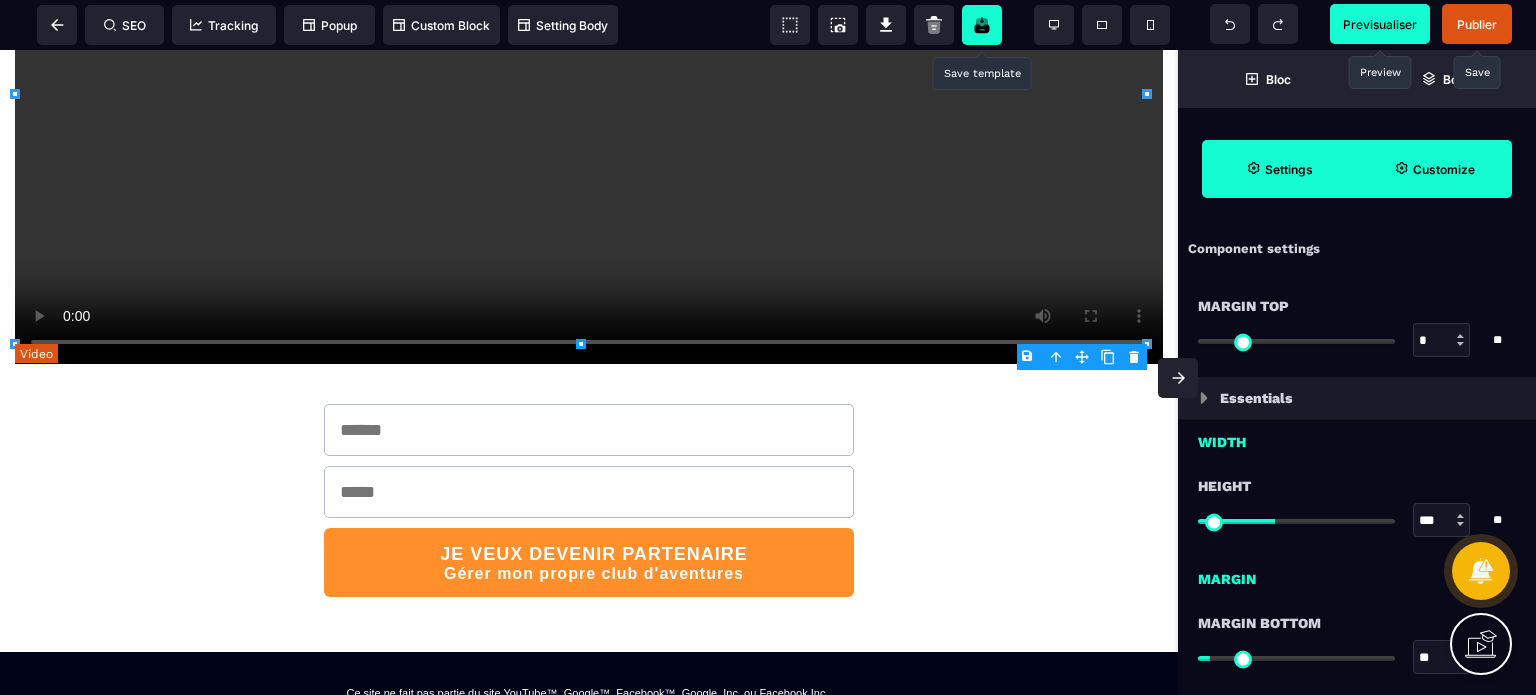scroll, scrollTop: 500, scrollLeft: 0, axis: vertical 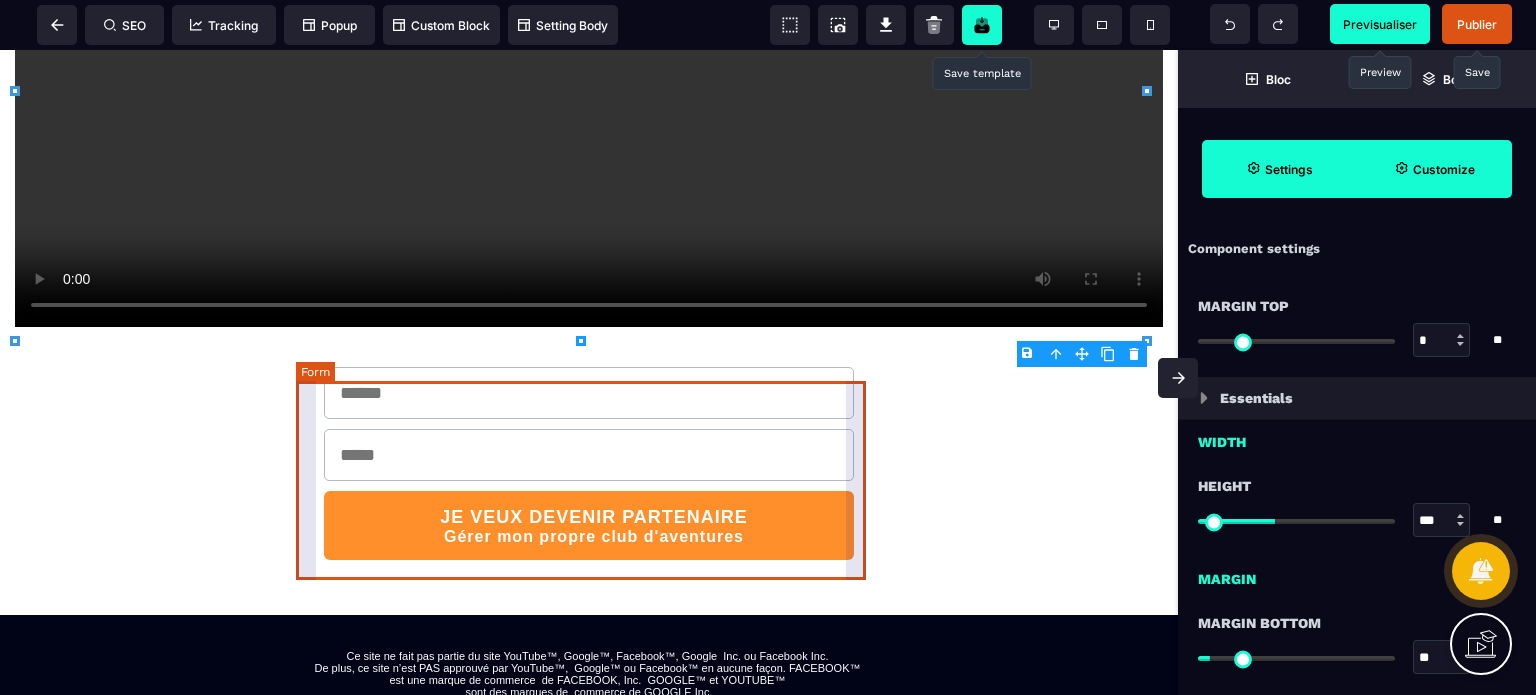 click on "JE VEUX DEVENIR PARTENAIRE Gérer mon propre club d'aventures" at bounding box center [589, 463] 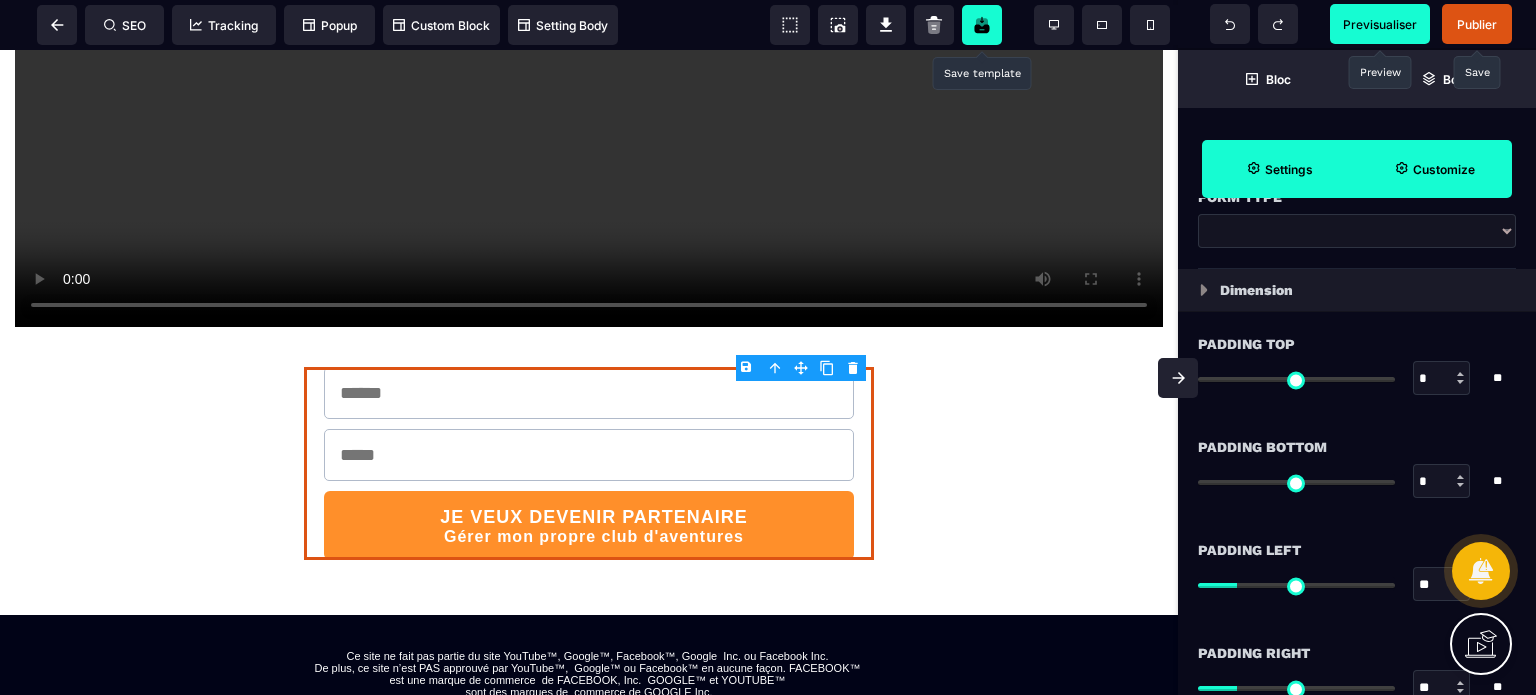 scroll, scrollTop: 300, scrollLeft: 0, axis: vertical 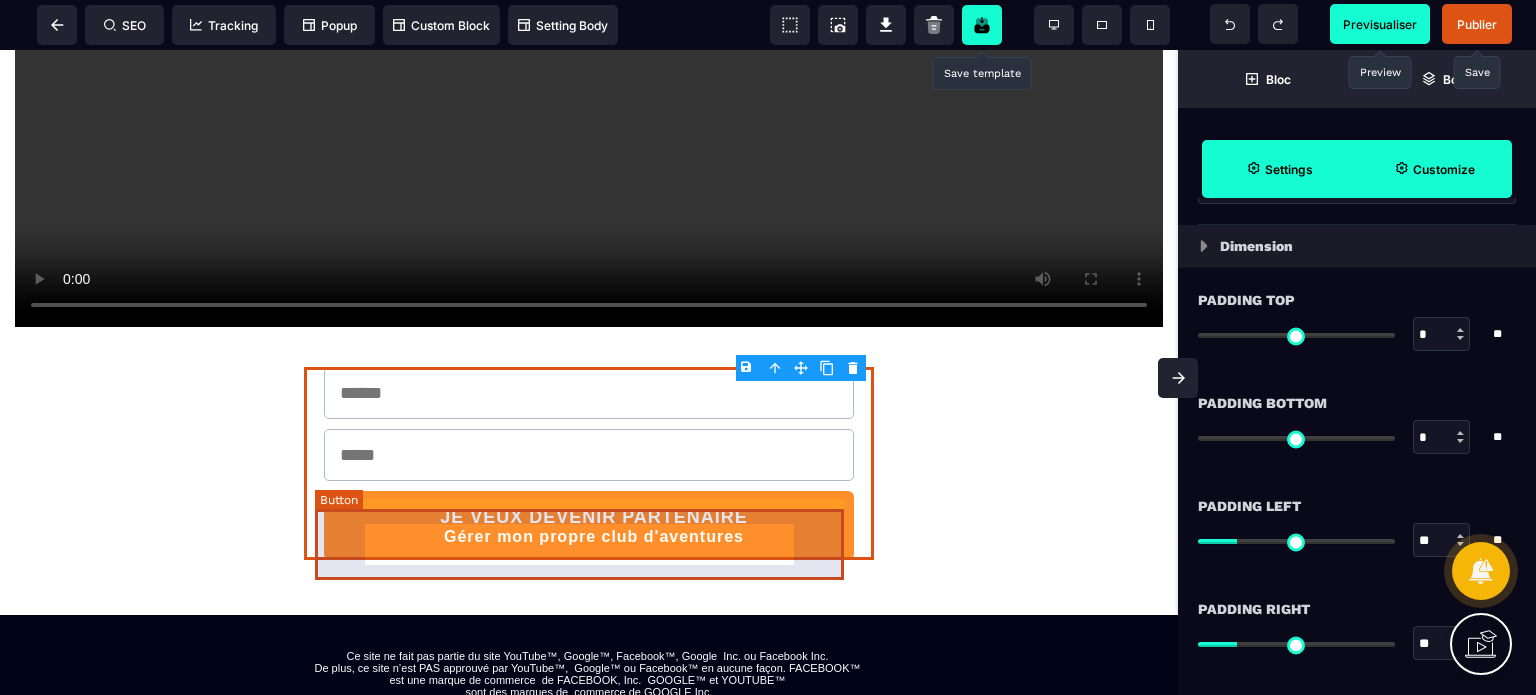 click on "JE VEUX DEVENIR PARTENAIRE Gérer mon propre club d'aventures" at bounding box center [586, 525] 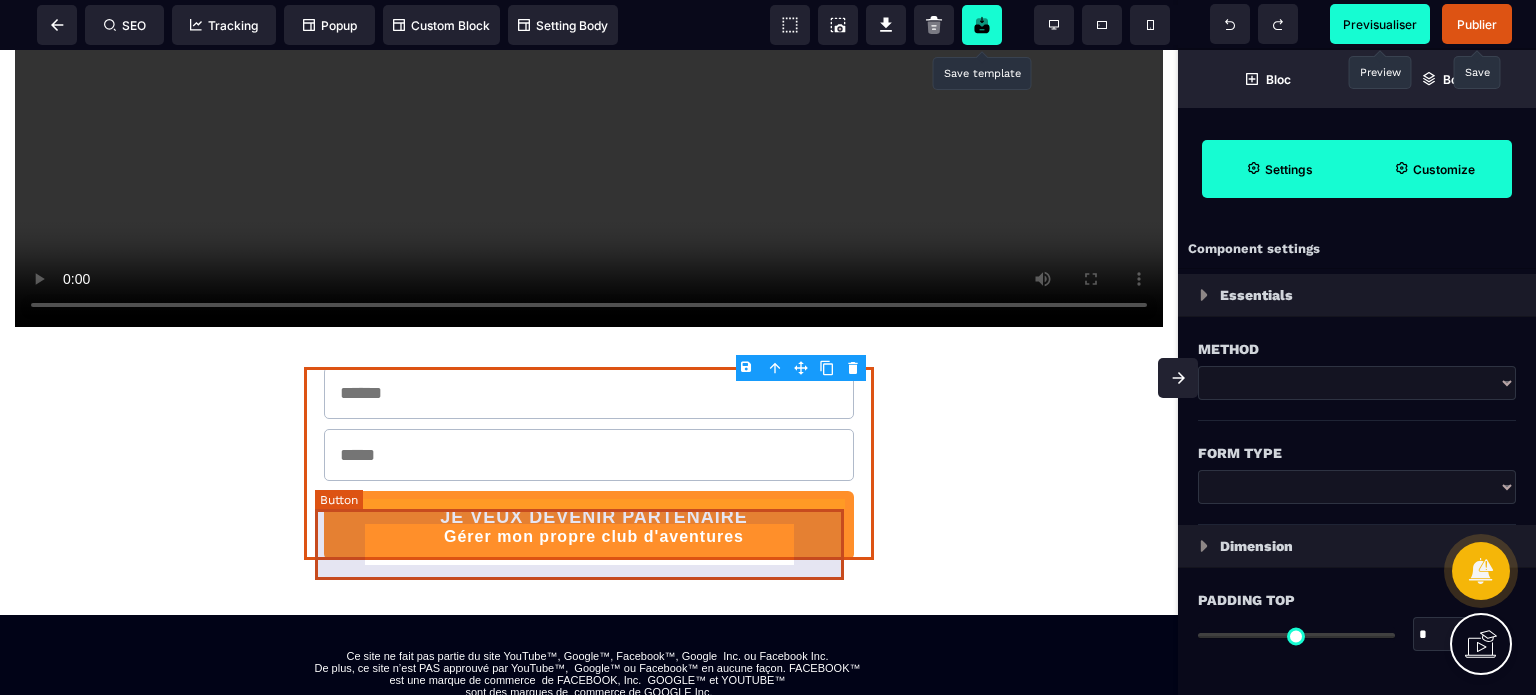 select 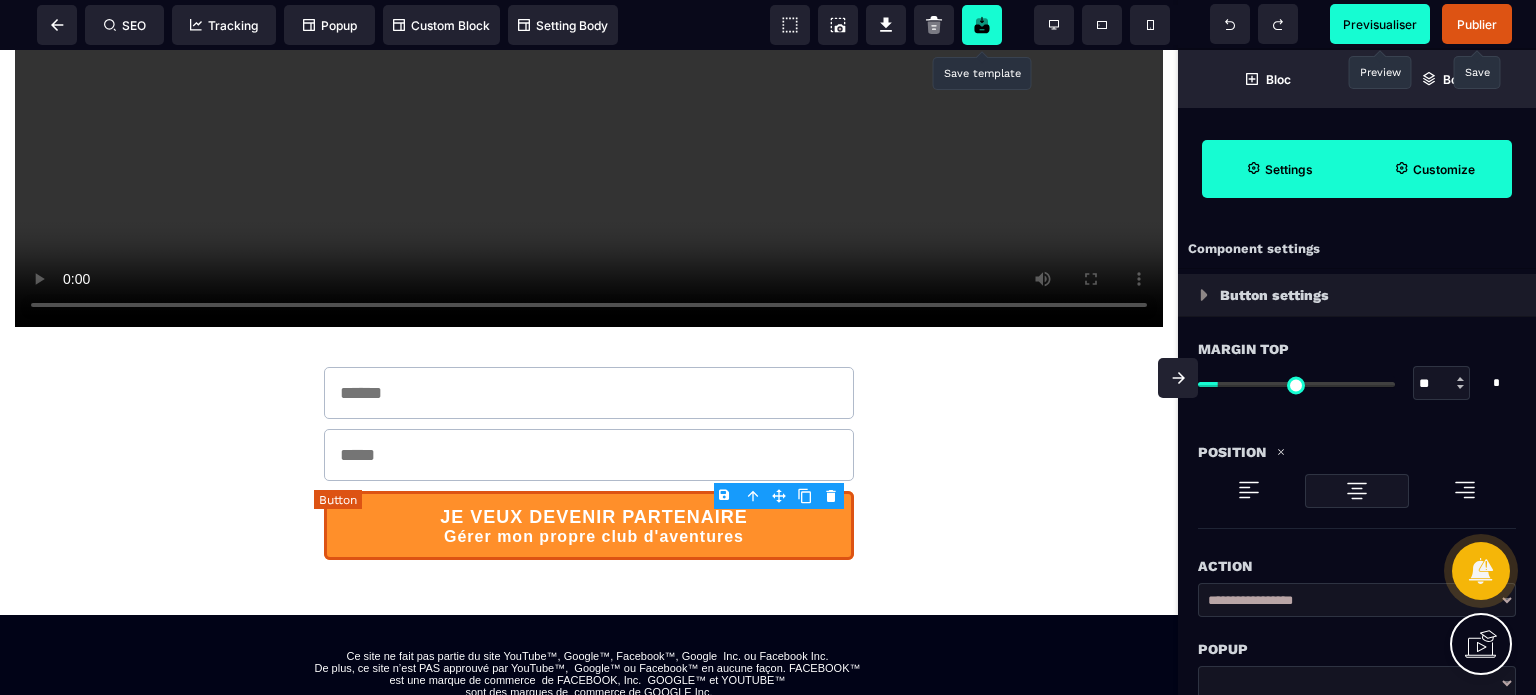 click on "JE VEUX DEVENIR PARTENAIRE Gérer mon propre club d'aventures" at bounding box center (593, 526) 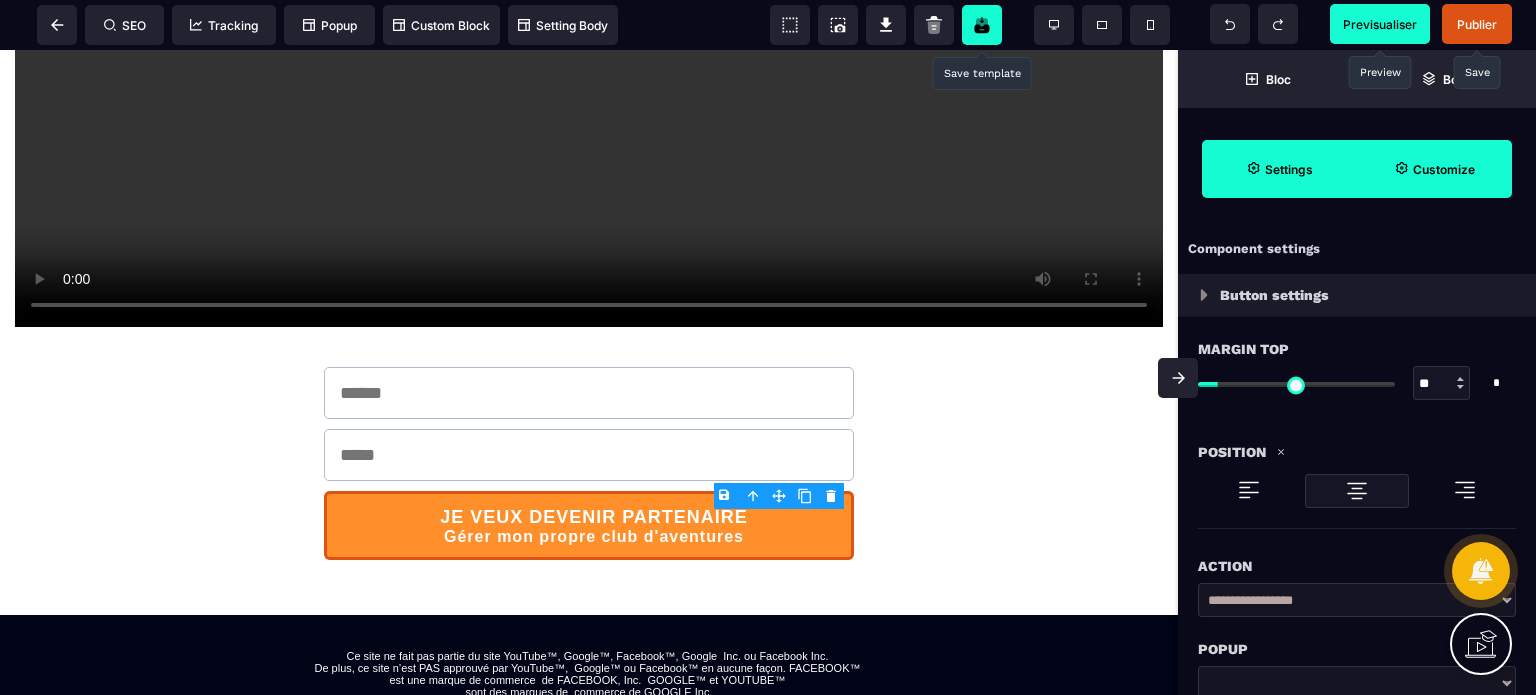 click on "Button settings" at bounding box center [1274, 295] 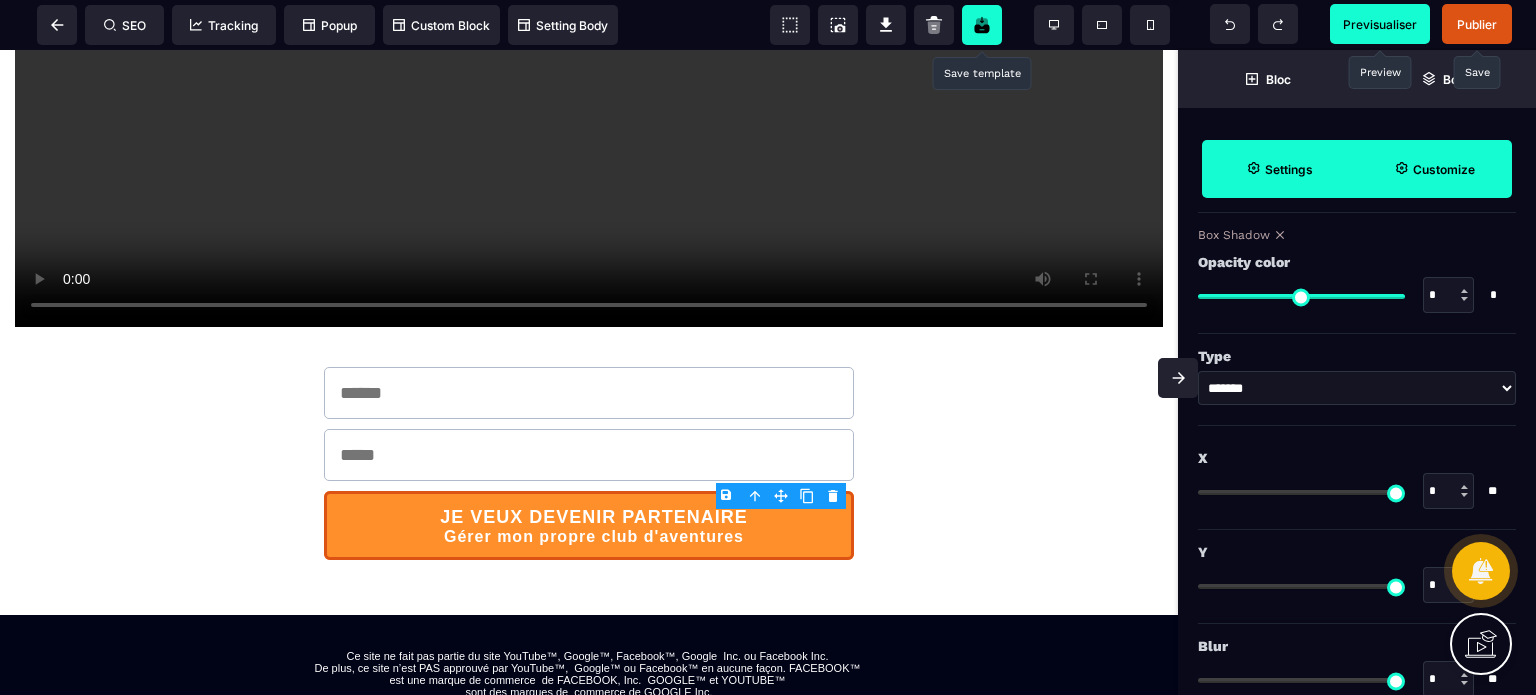 scroll, scrollTop: 2243, scrollLeft: 0, axis: vertical 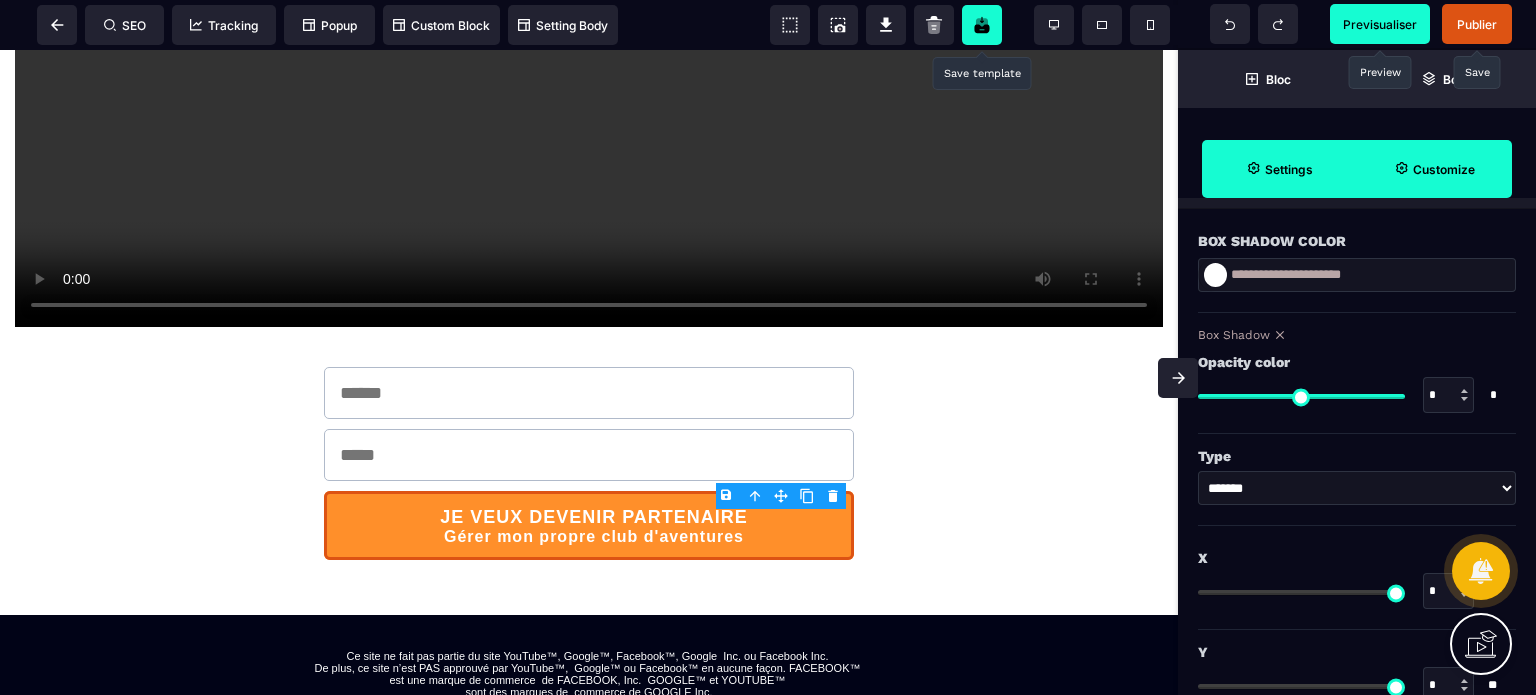 click on "******* * ******" at bounding box center [1357, 488] 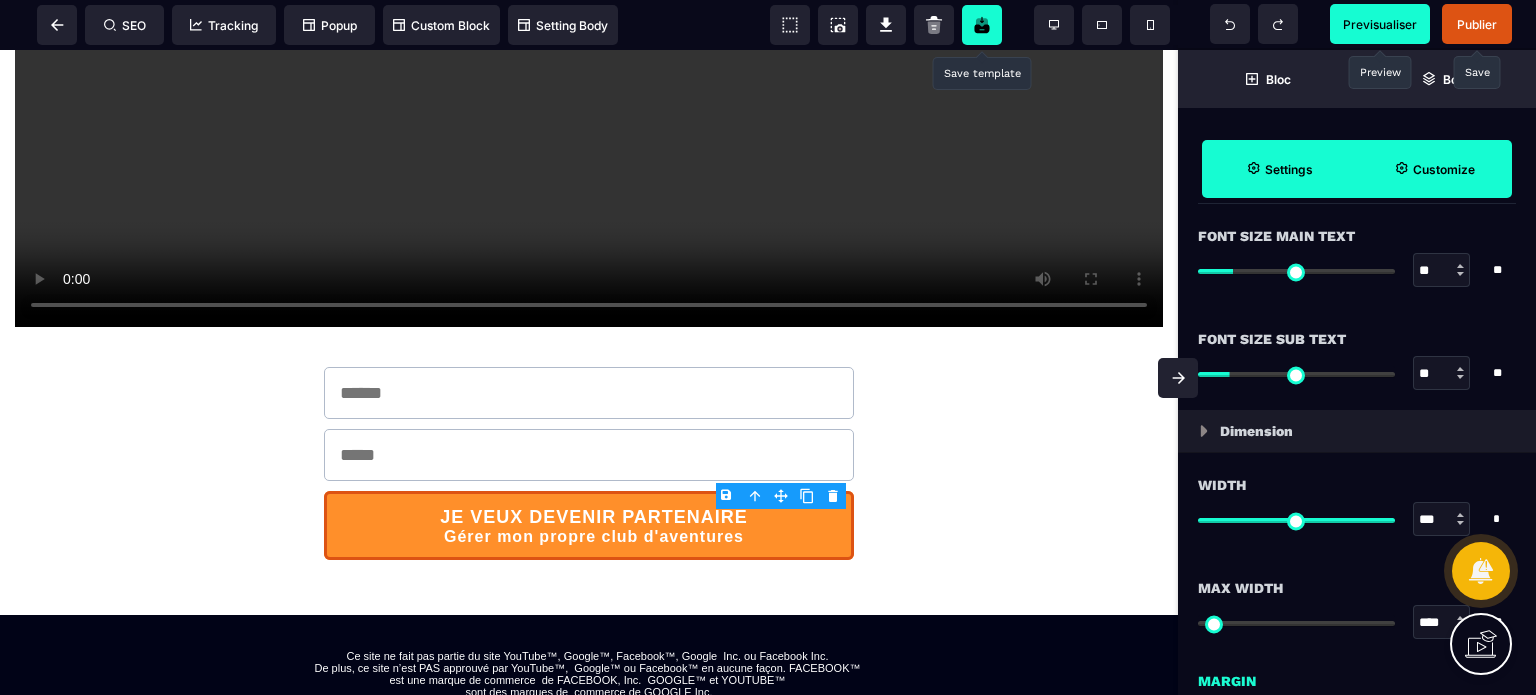 scroll, scrollTop: 443, scrollLeft: 0, axis: vertical 